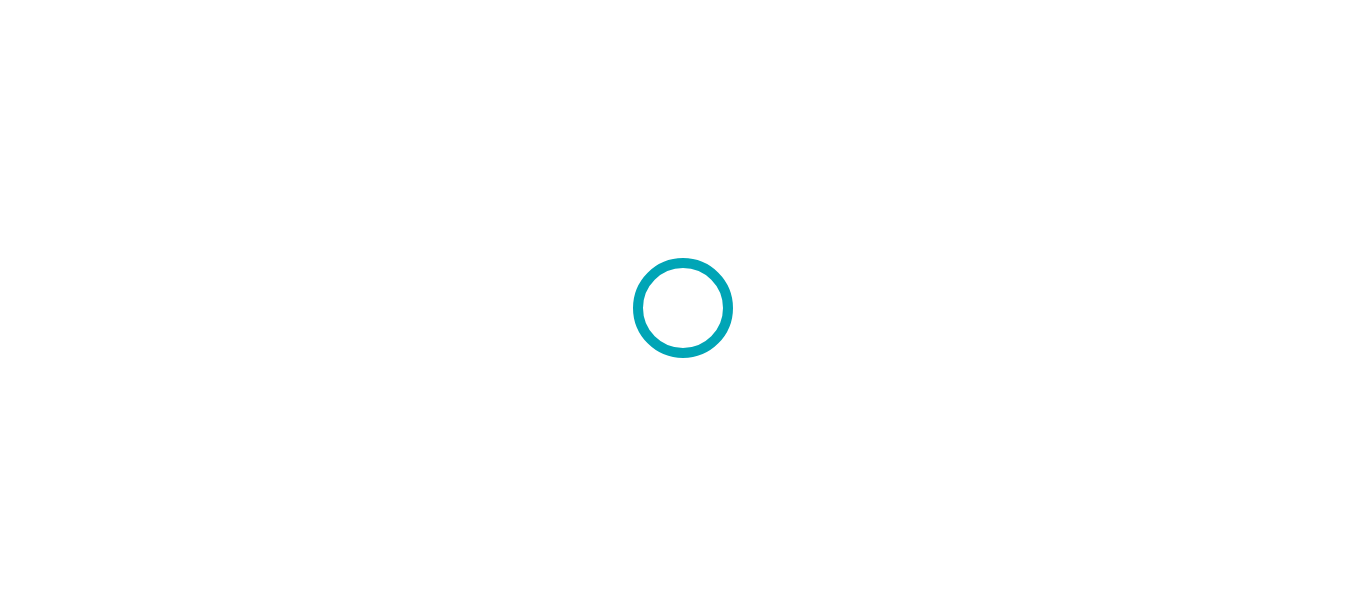 scroll, scrollTop: 0, scrollLeft: 0, axis: both 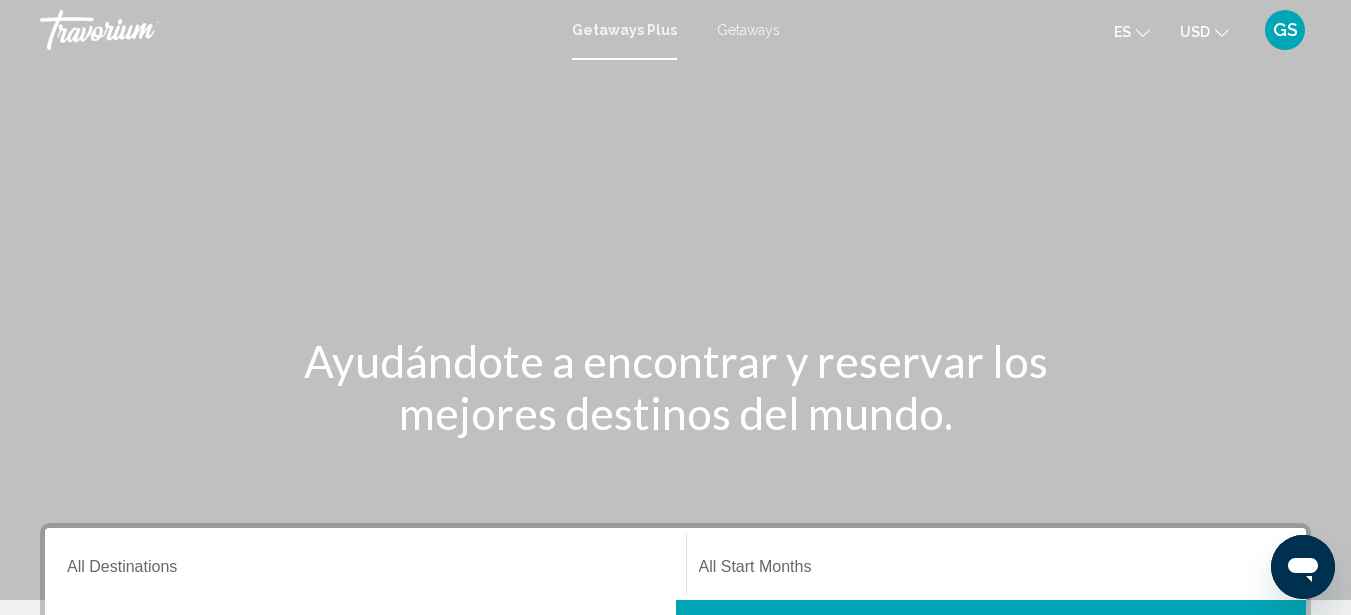 click 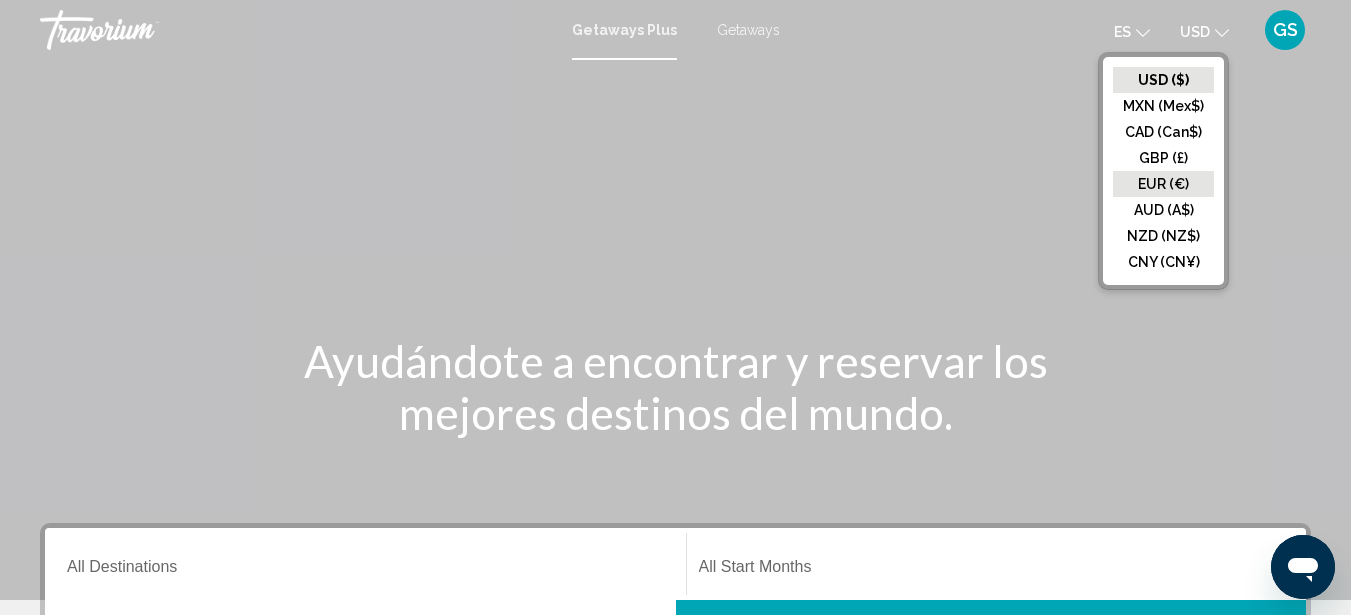 click on "EUR (€)" 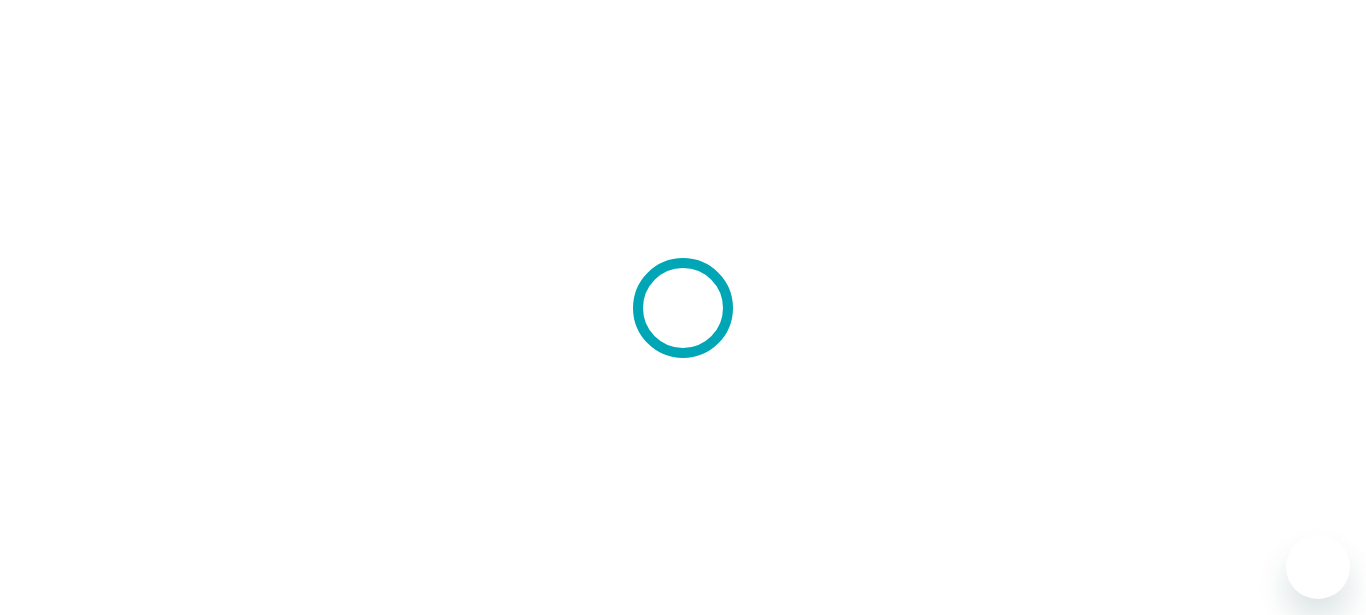 scroll, scrollTop: 0, scrollLeft: 0, axis: both 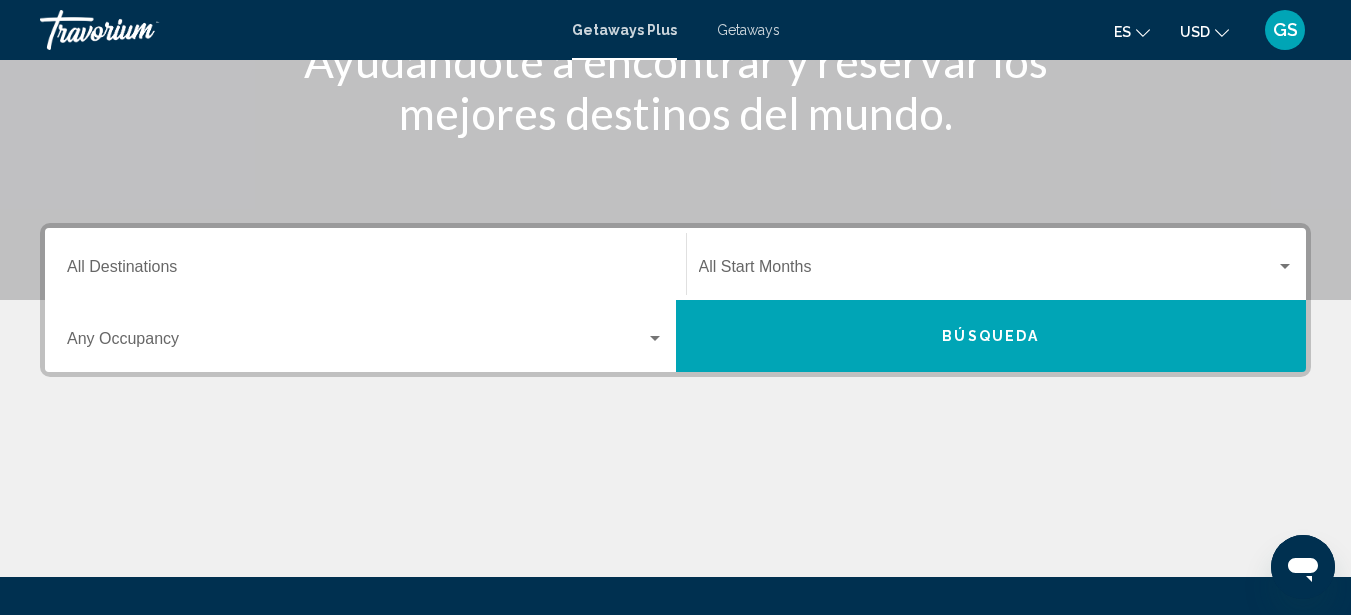 click at bounding box center [655, 338] 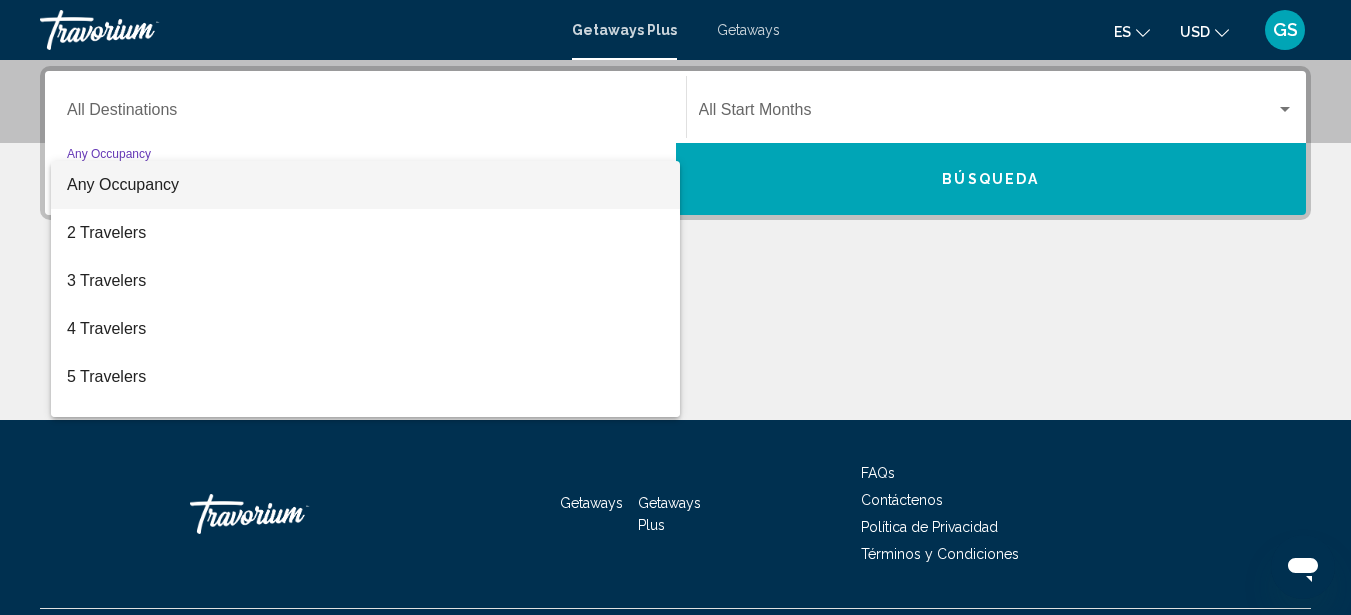 scroll, scrollTop: 458, scrollLeft: 0, axis: vertical 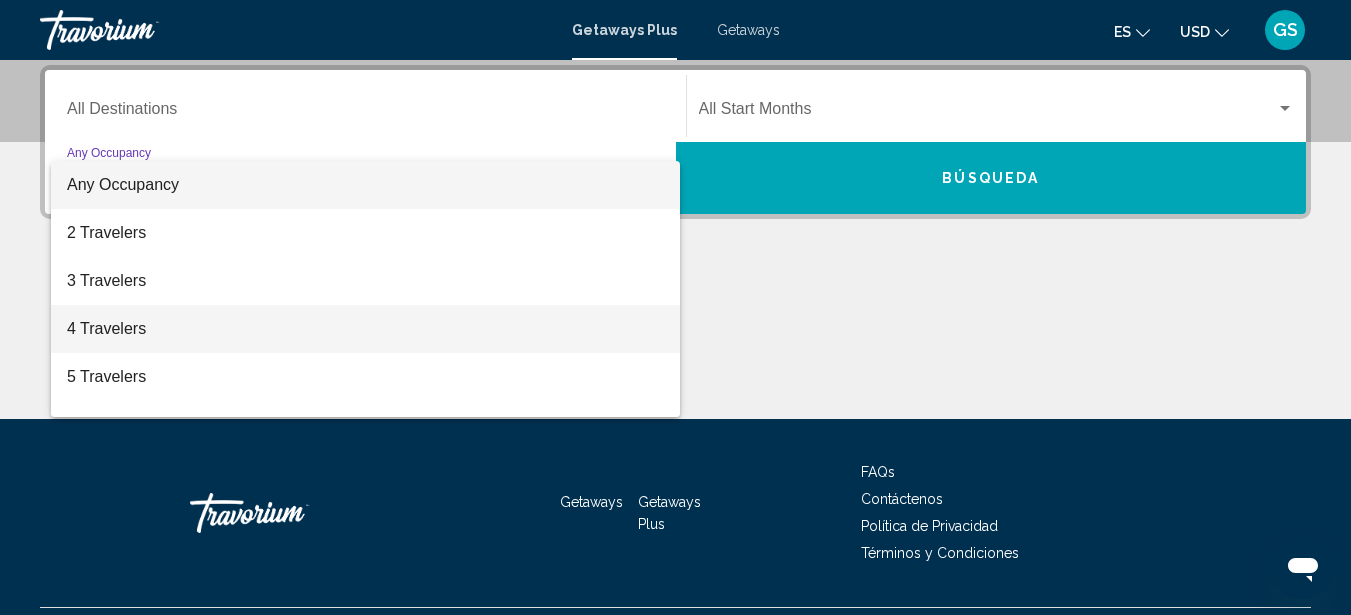 click on "4 Travelers" at bounding box center [365, 329] 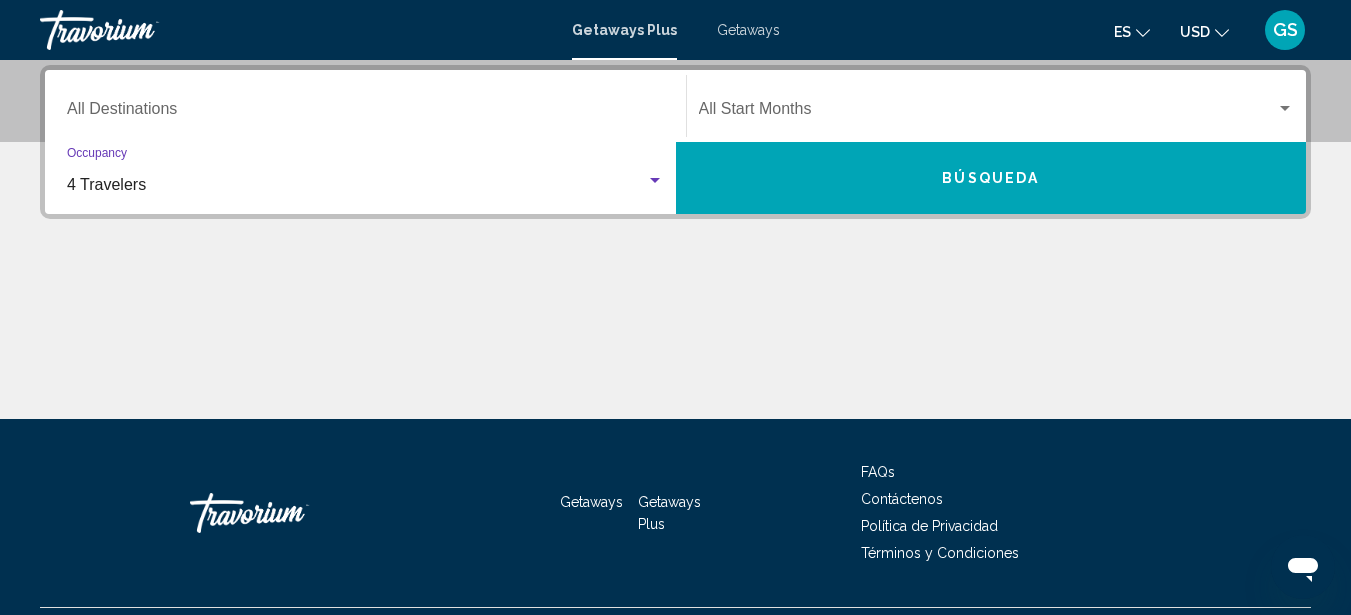 click at bounding box center (675, 344) 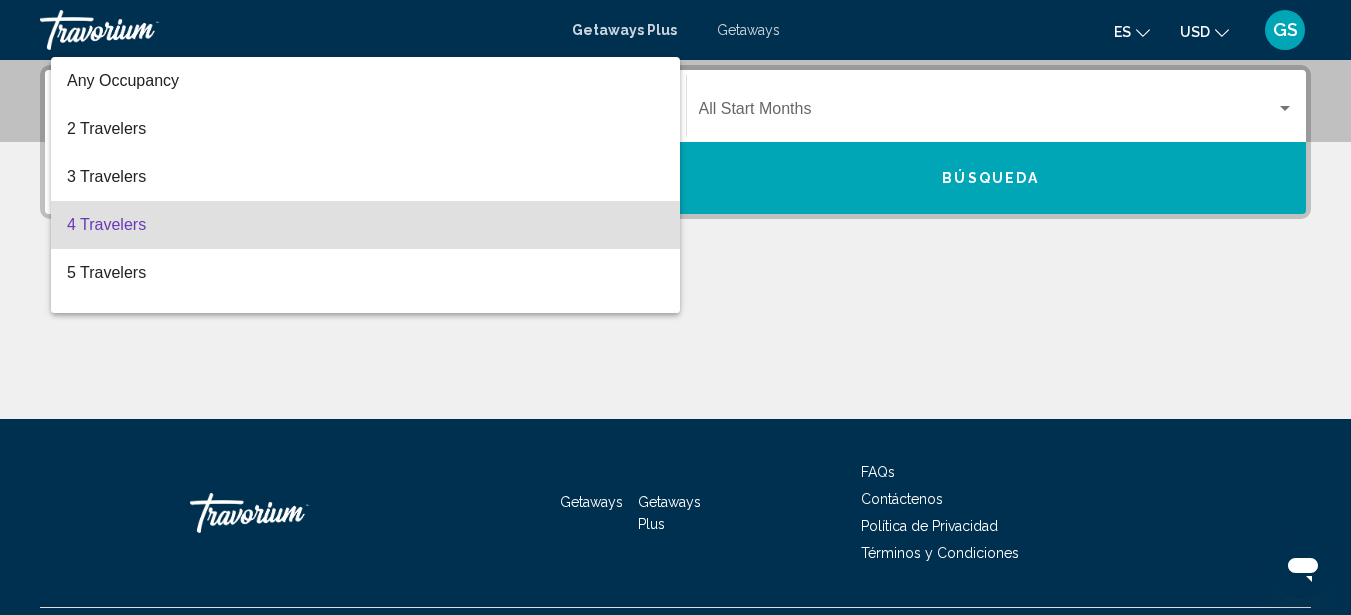 scroll, scrollTop: 40, scrollLeft: 0, axis: vertical 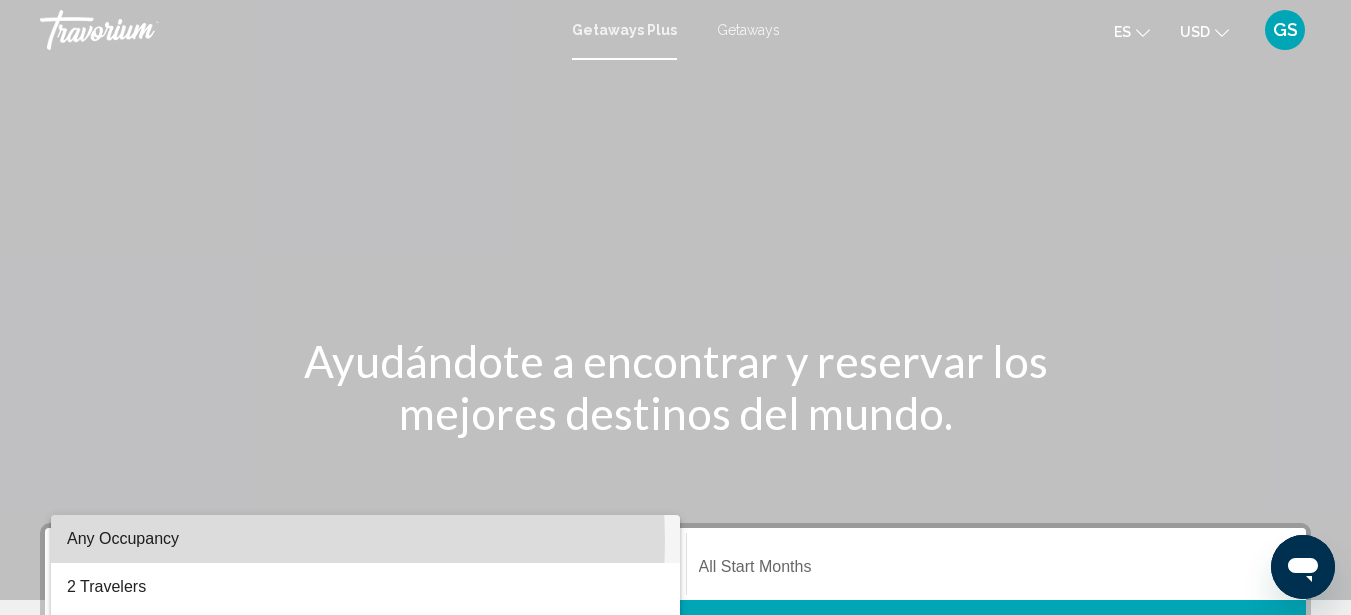 click on "Any Occupancy" at bounding box center (123, 538) 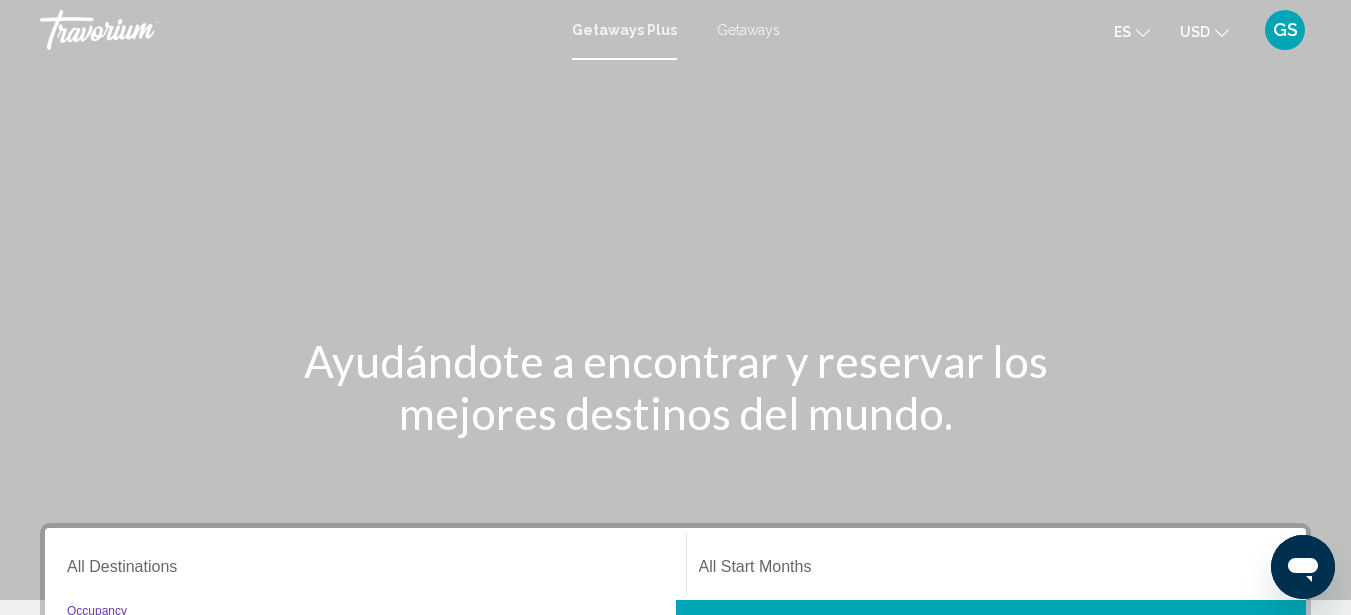 scroll, scrollTop: 335, scrollLeft: 0, axis: vertical 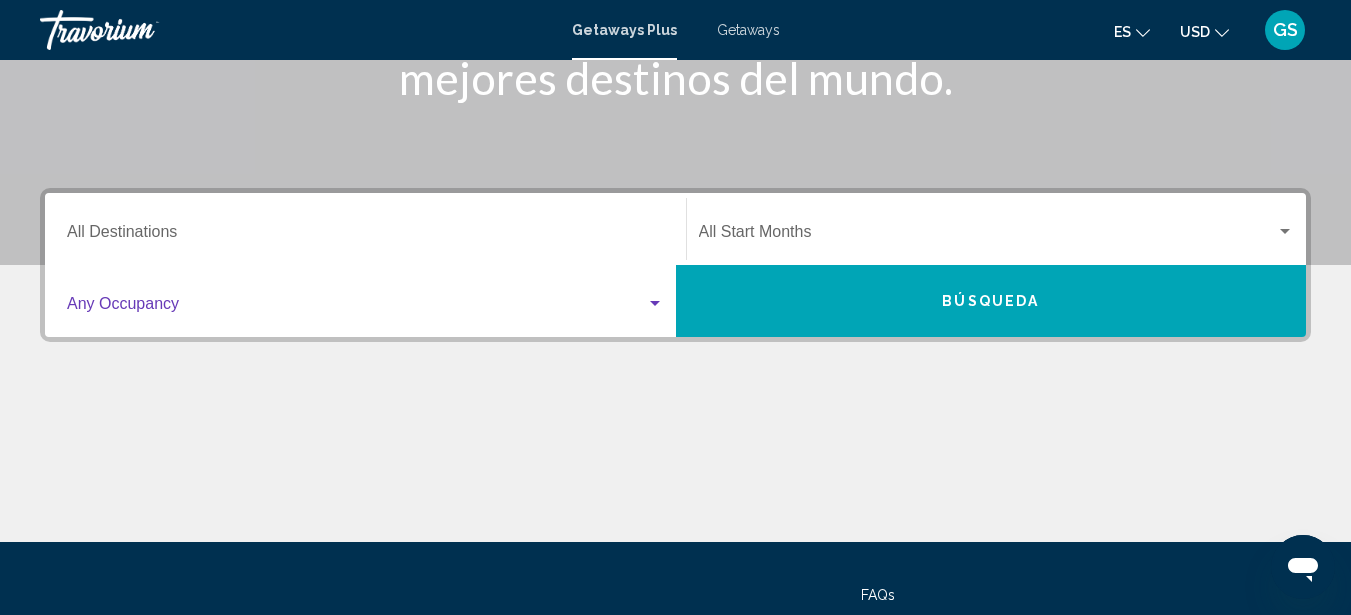 click on "Destination All Destinations" at bounding box center [365, 236] 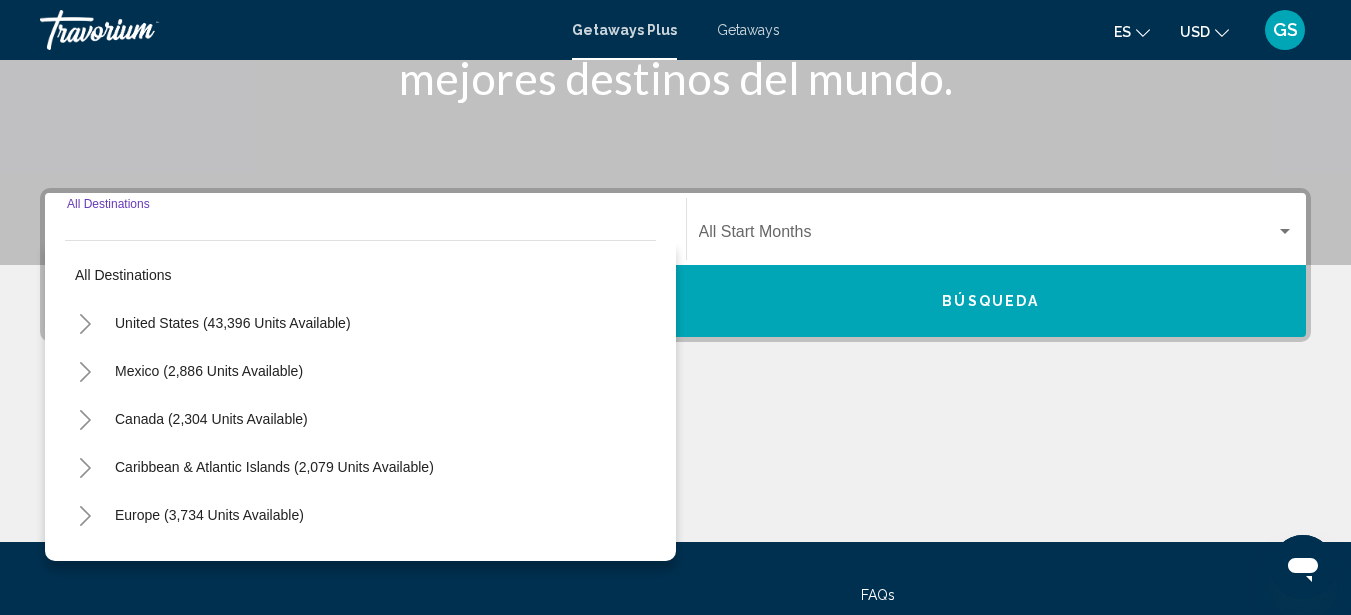 scroll, scrollTop: 458, scrollLeft: 0, axis: vertical 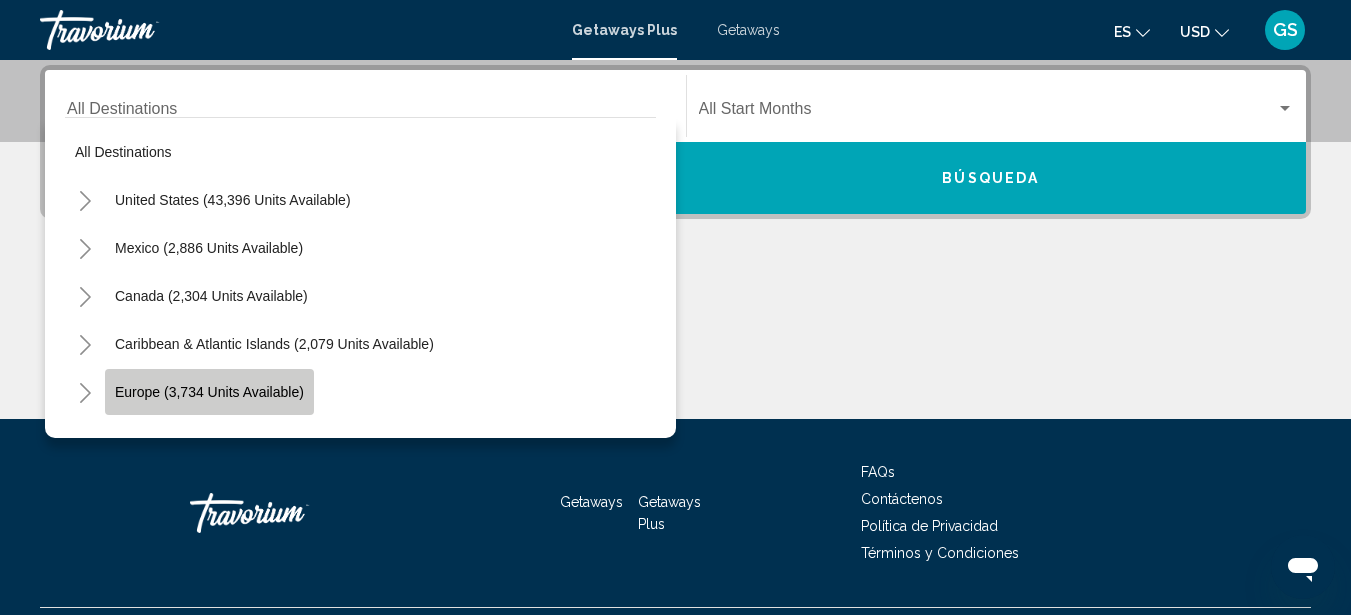 click on "Europe (3,734 units available)" 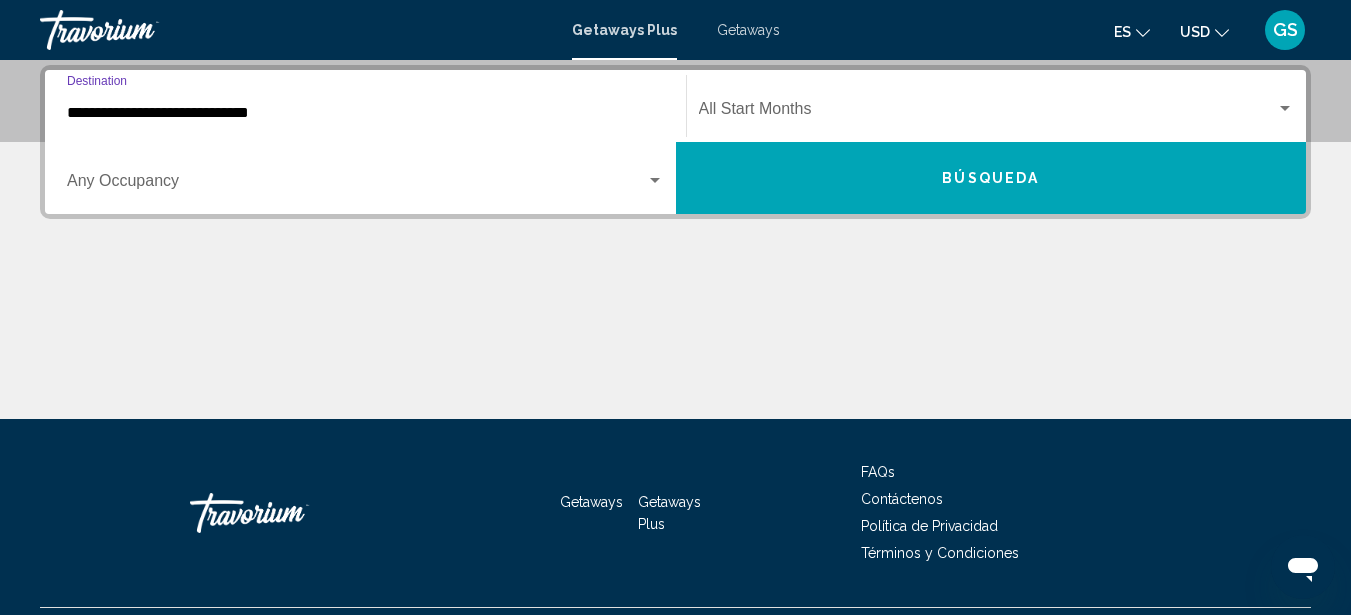 click on "Búsqueda" at bounding box center (991, 178) 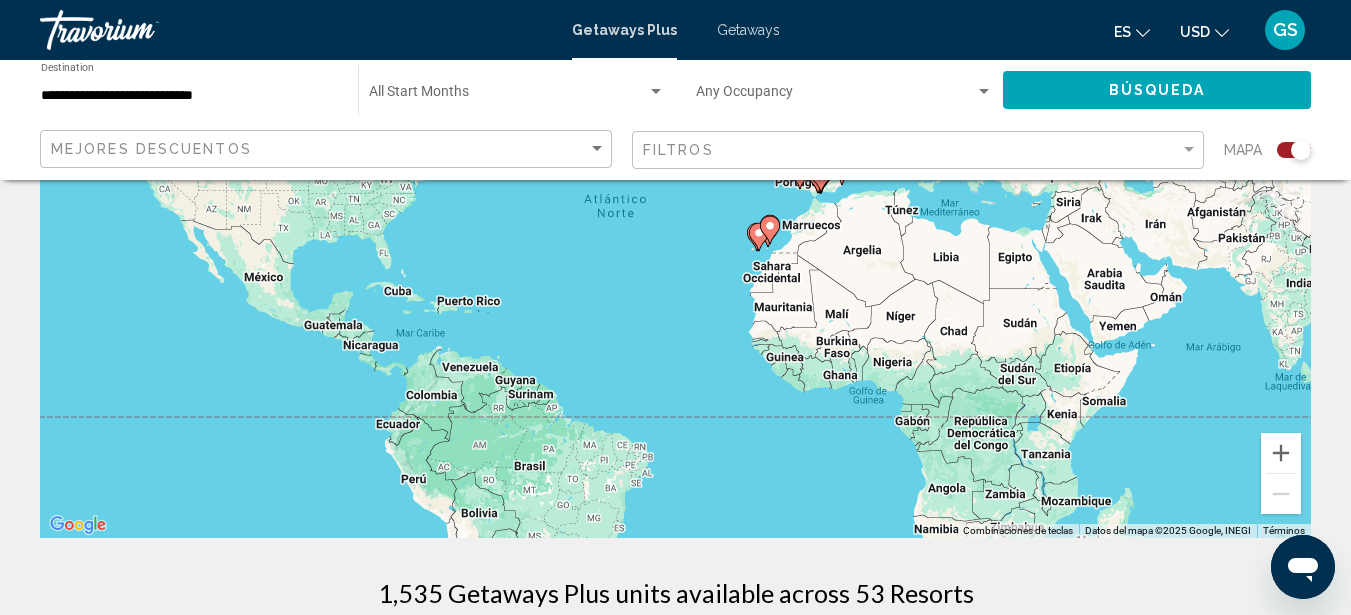 scroll, scrollTop: 200, scrollLeft: 0, axis: vertical 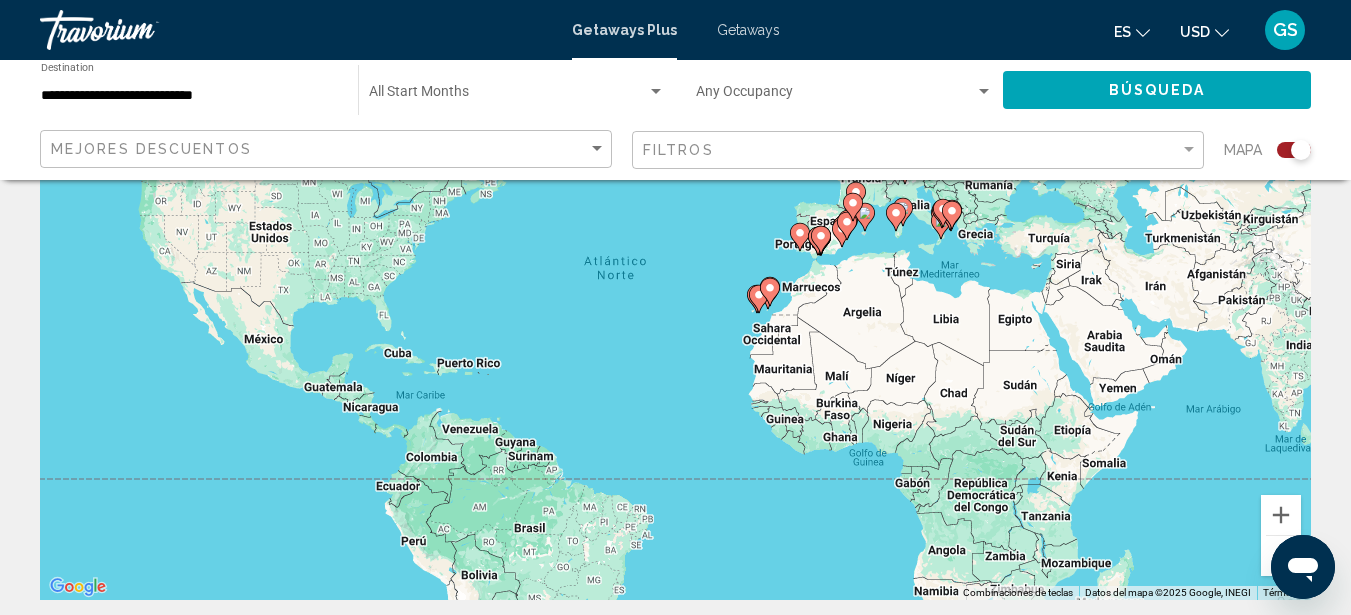 click on "Para activar la función de arrastre con el teclado, pulsa Alt + Intro. Cuando hayas habilitado esa función, usa las teclas de flecha para mover el marcador. Para completar el arrastre, pulsa Intro. Para cancelar, pulsa Escape." at bounding box center (675, 300) 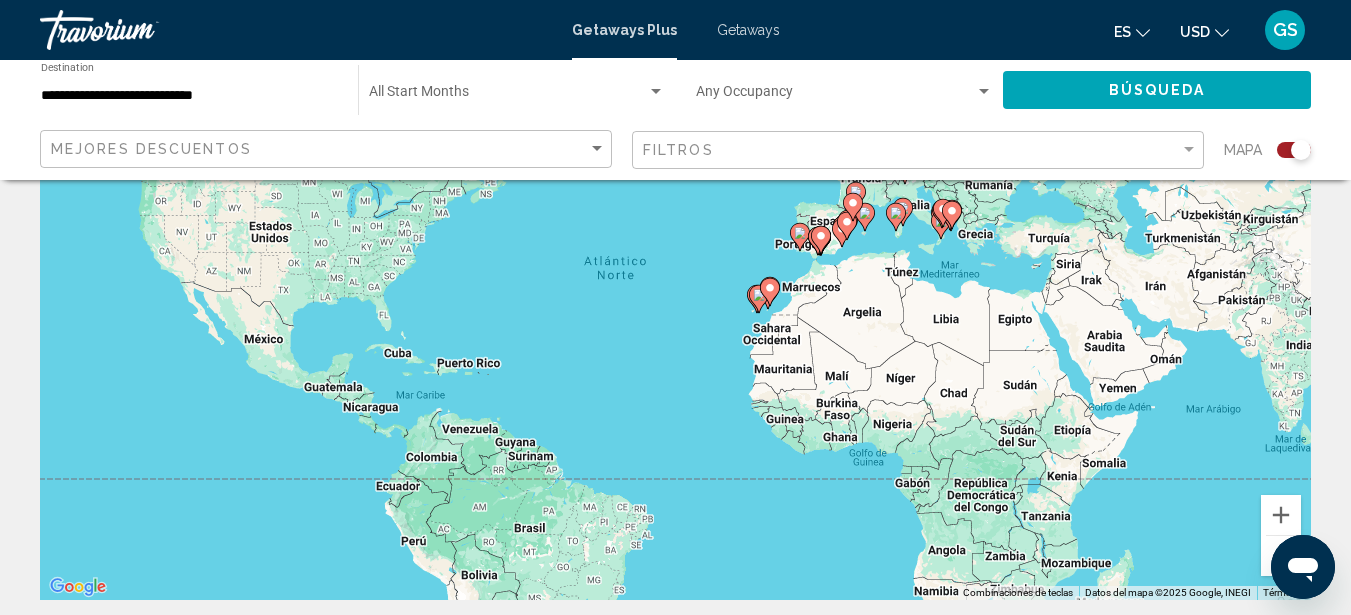 click on "Para activar la función de arrastre con el teclado, pulsa Alt + Intro. Cuando hayas habilitado esa función, usa las teclas de flecha para mover el marcador. Para completar el arrastre, pulsa Intro. Para cancelar, pulsa Escape." at bounding box center (675, 300) 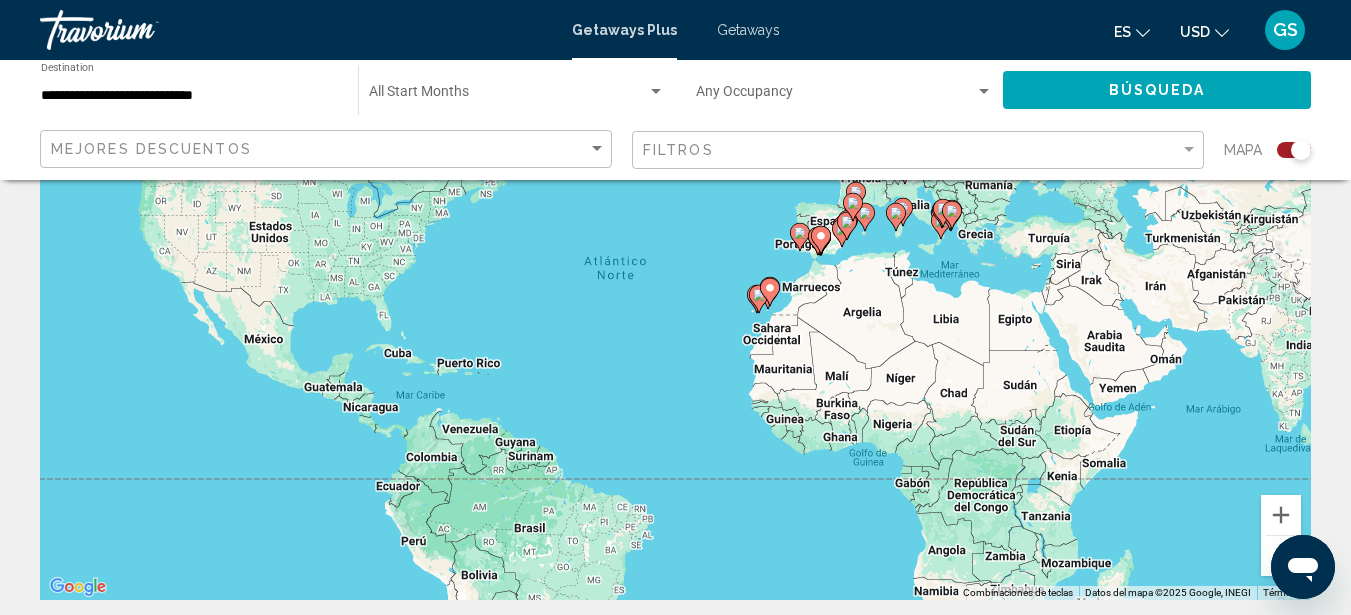 click on "Para activar la función de arrastre con el teclado, pulsa Alt + Intro. Cuando hayas habilitado esa función, usa las teclas de flecha para mover el marcador. Para completar el arrastre, pulsa Intro. Para cancelar, pulsa Escape." at bounding box center [675, 300] 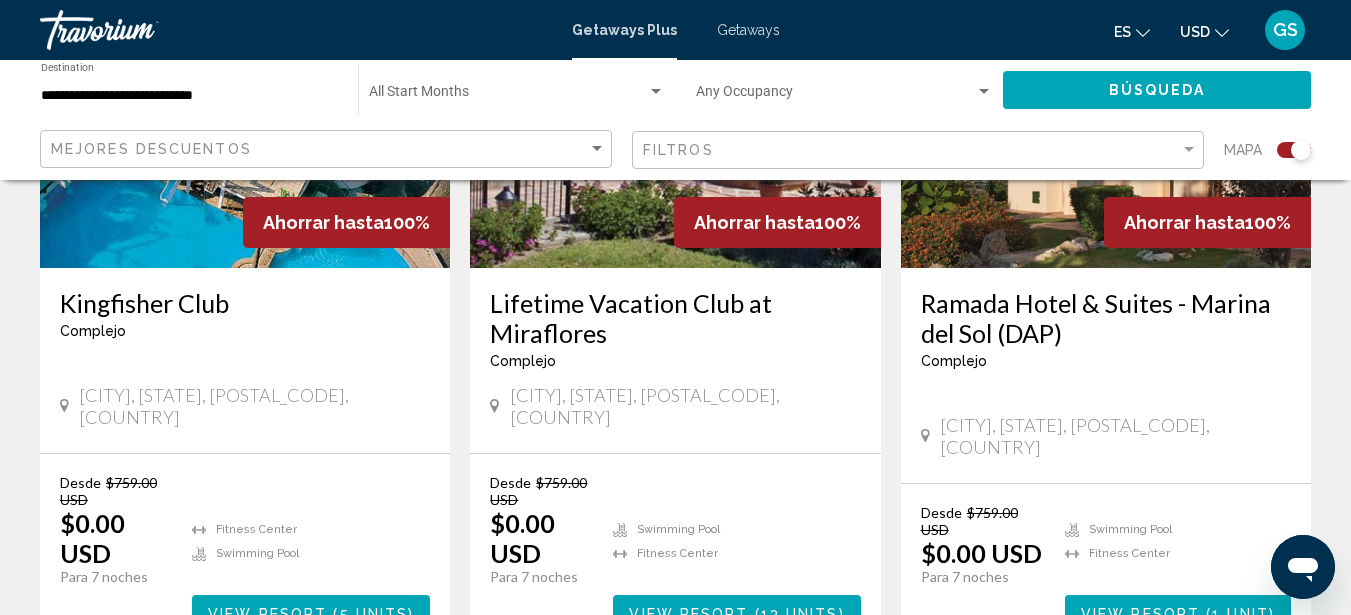 scroll, scrollTop: 3200, scrollLeft: 0, axis: vertical 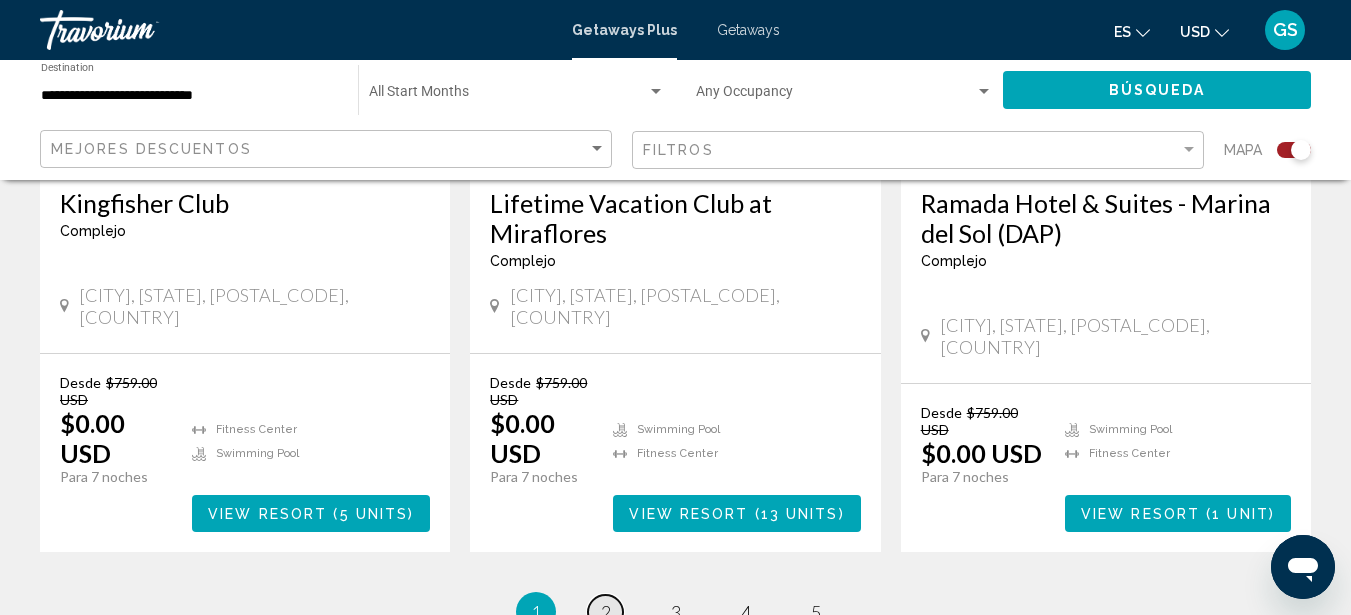 click on "2" at bounding box center (606, 612) 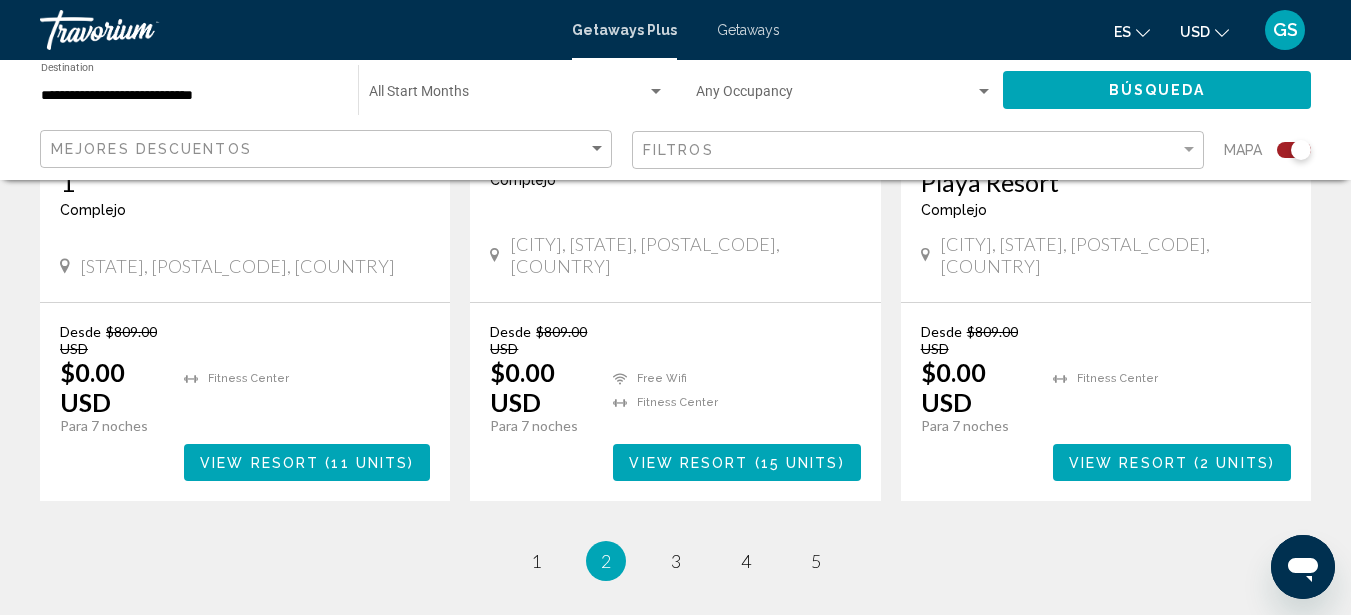scroll, scrollTop: 3400, scrollLeft: 0, axis: vertical 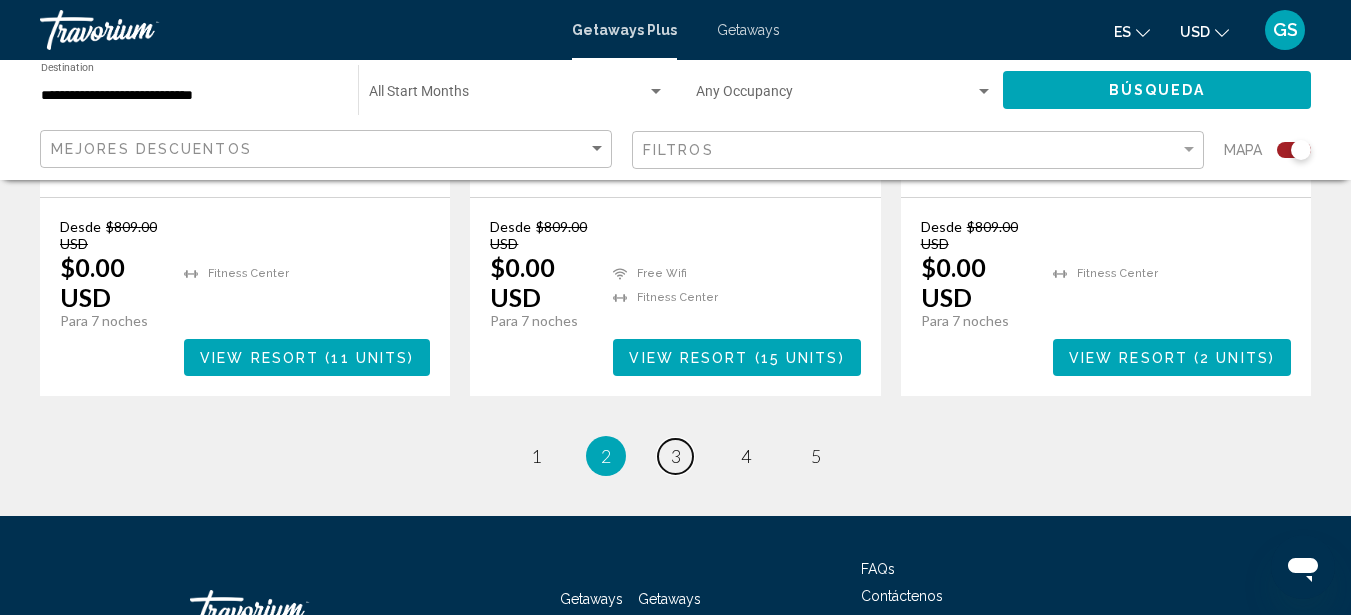 click on "page  3" at bounding box center [675, 456] 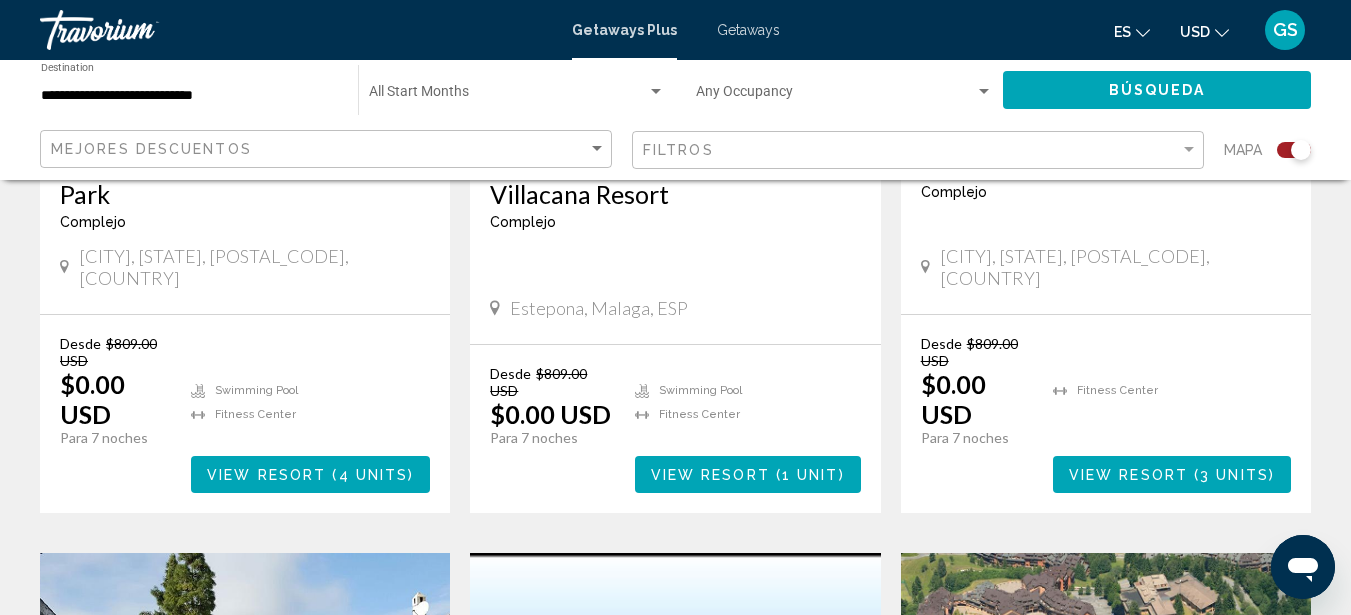 scroll, scrollTop: 1100, scrollLeft: 0, axis: vertical 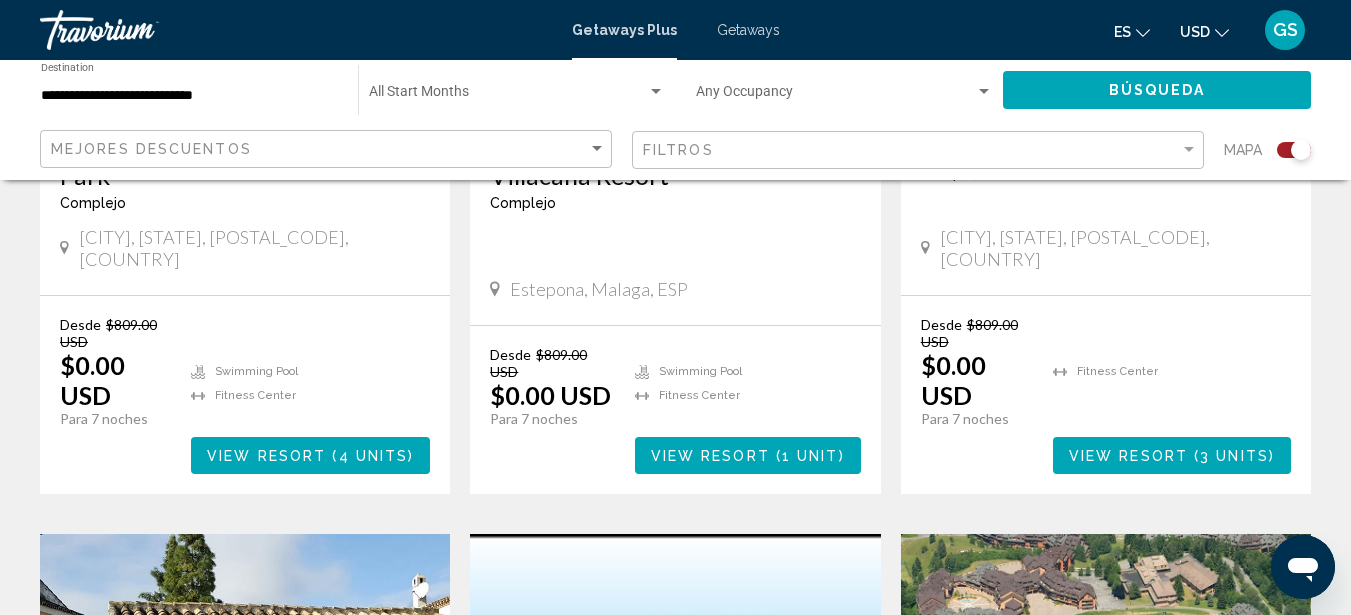 click on "View Resort" at bounding box center (1128, 456) 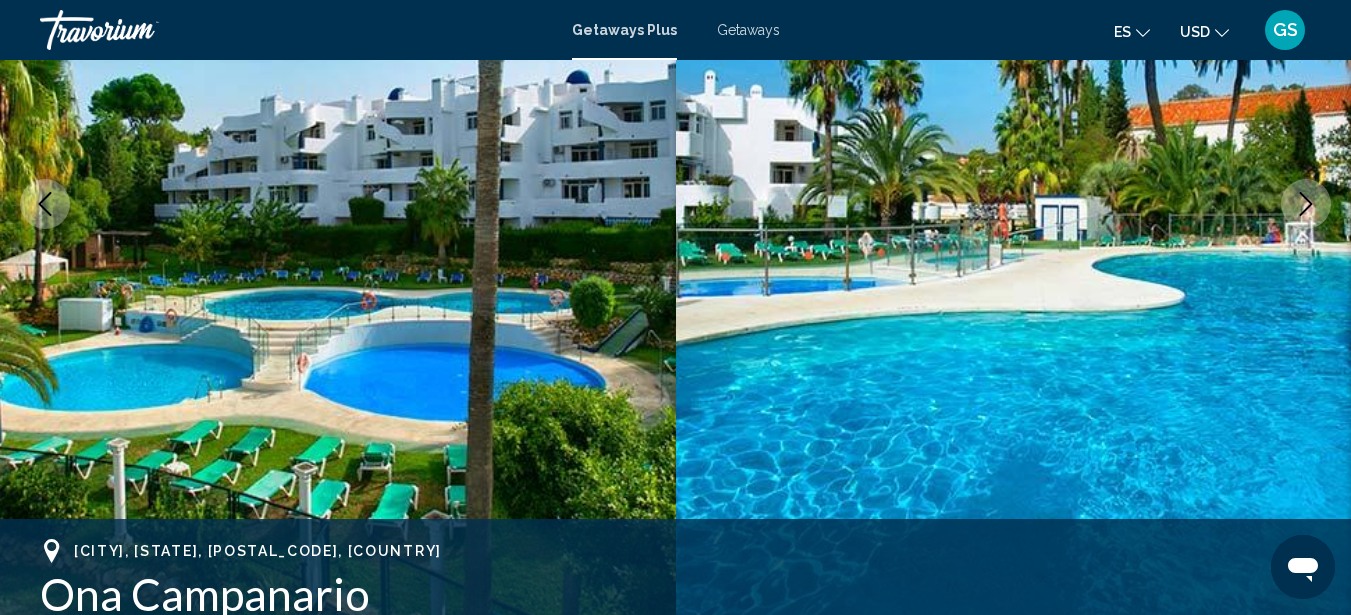 scroll, scrollTop: 328, scrollLeft: 0, axis: vertical 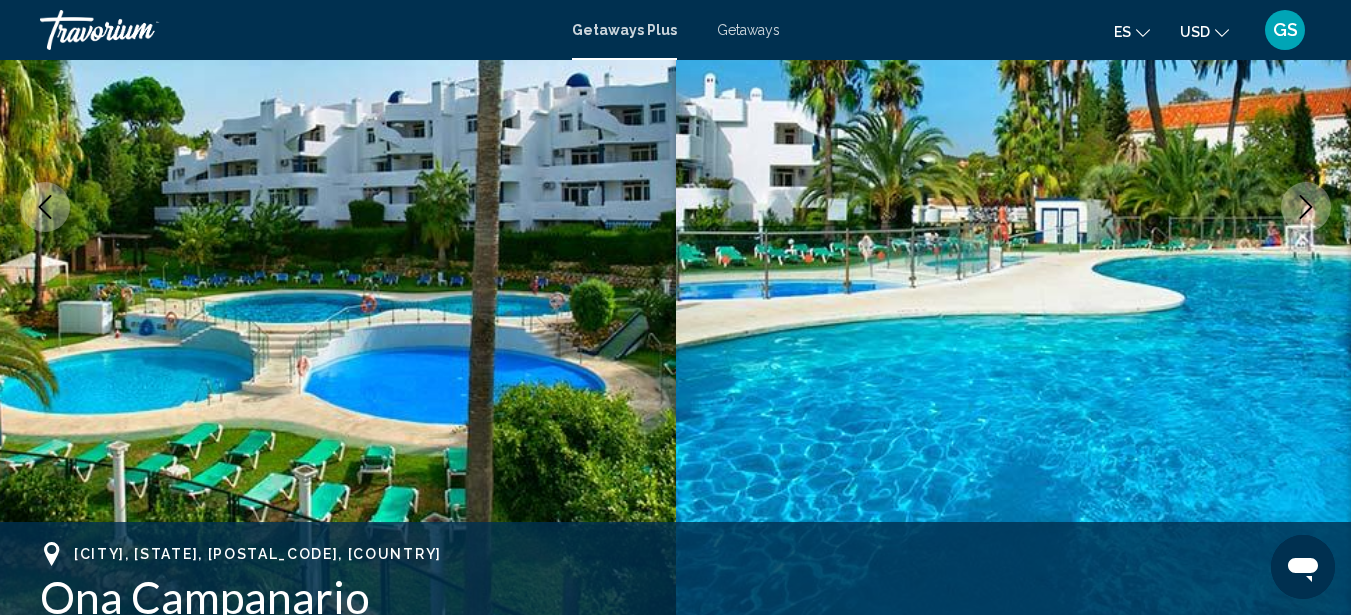 click 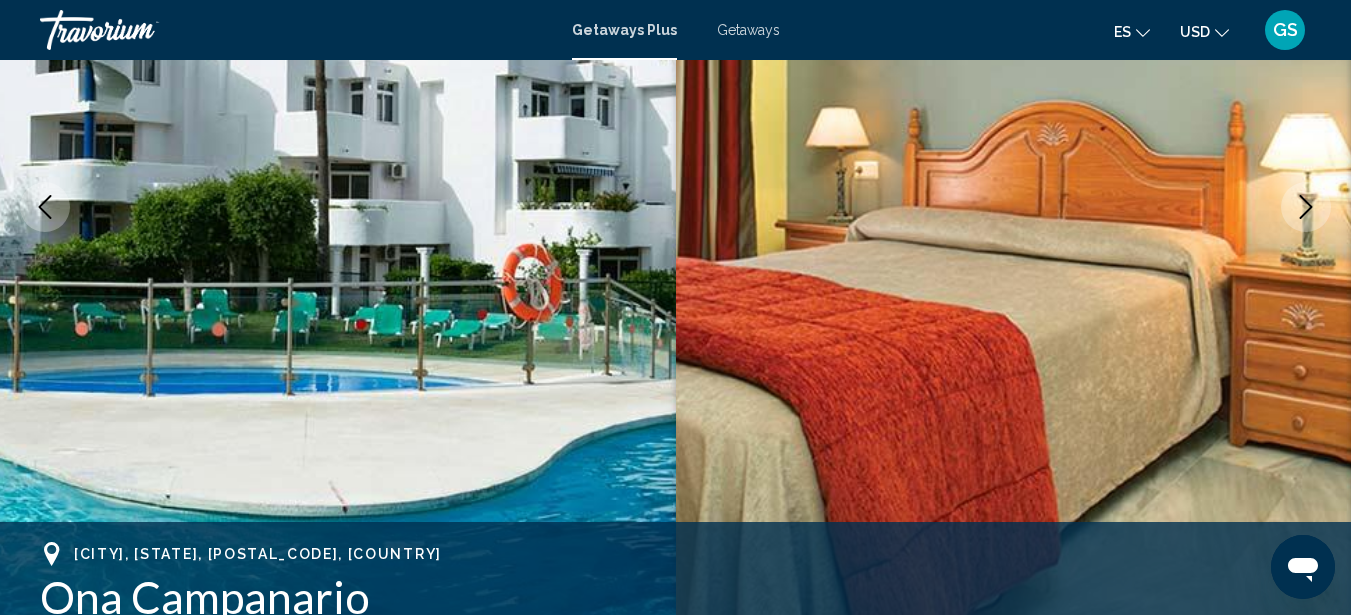 click 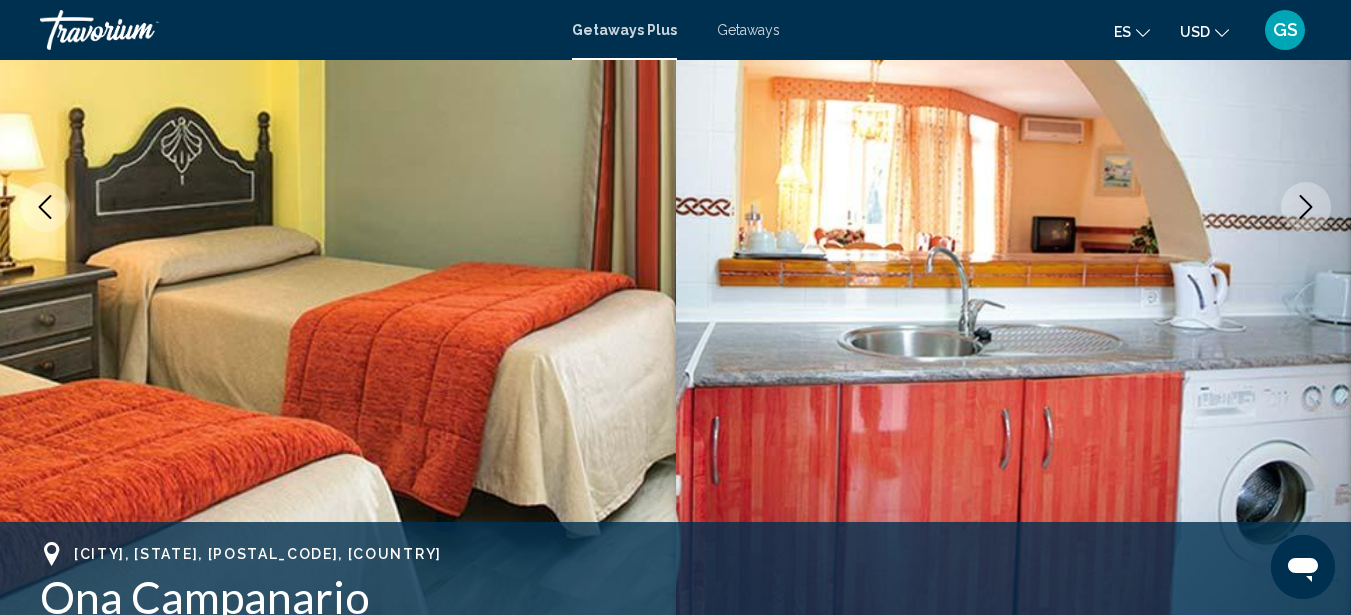 click 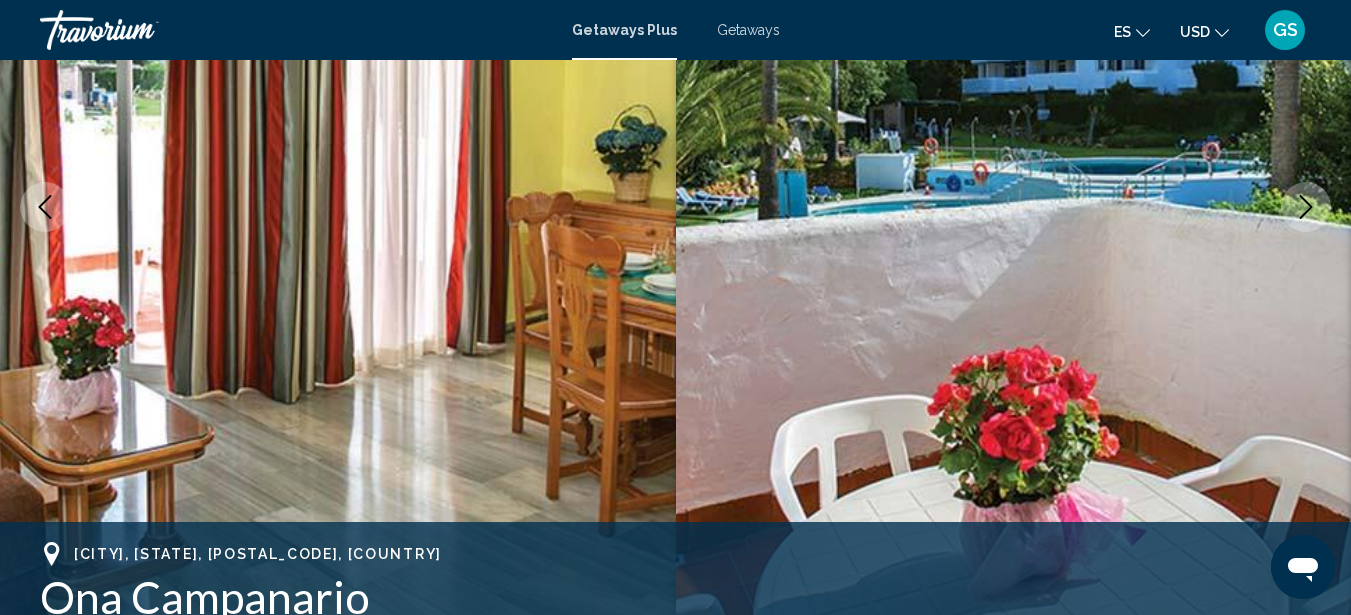 click 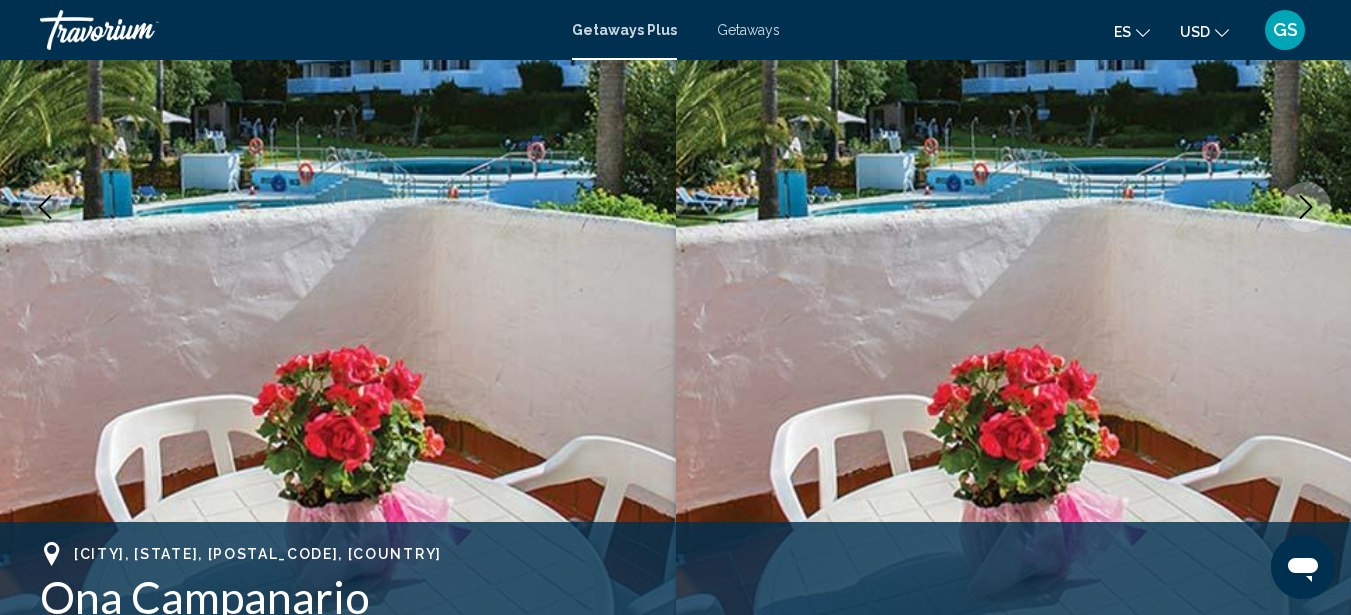 click 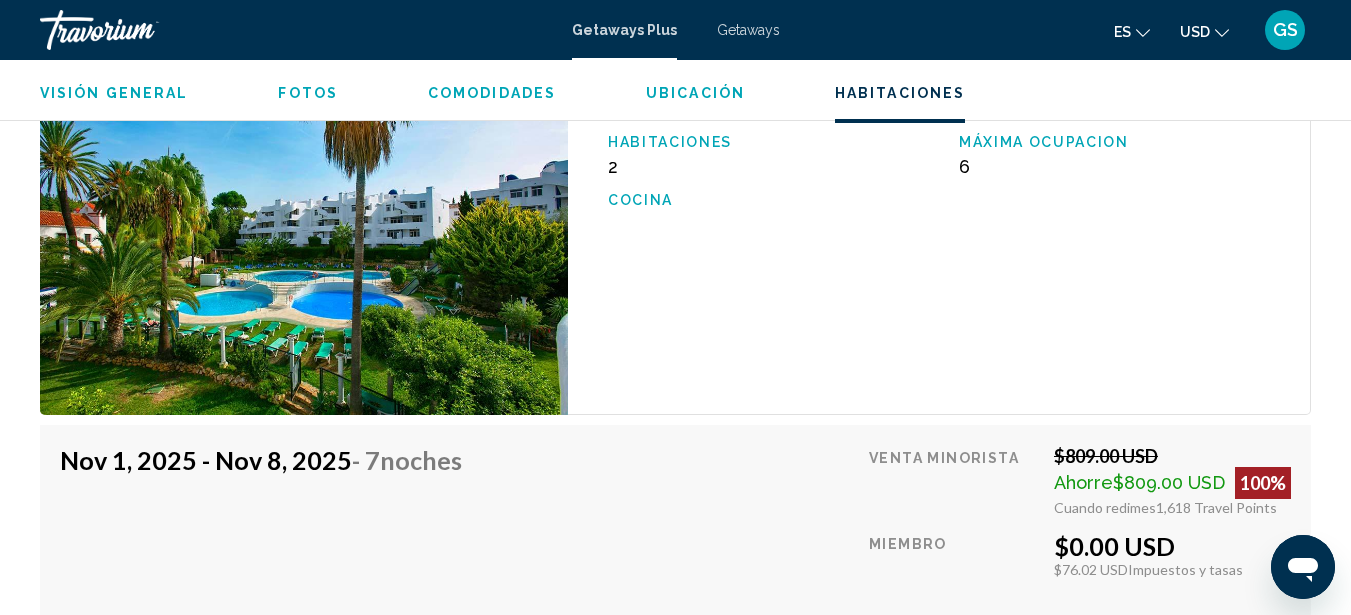 scroll, scrollTop: 3528, scrollLeft: 0, axis: vertical 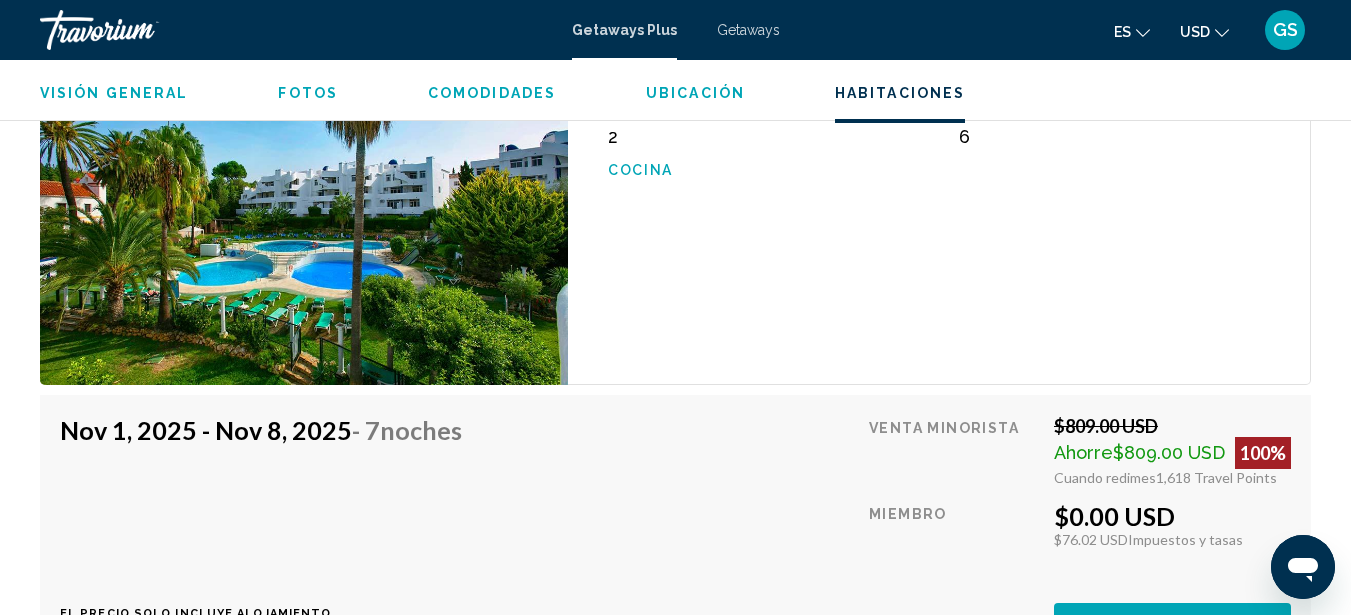 click 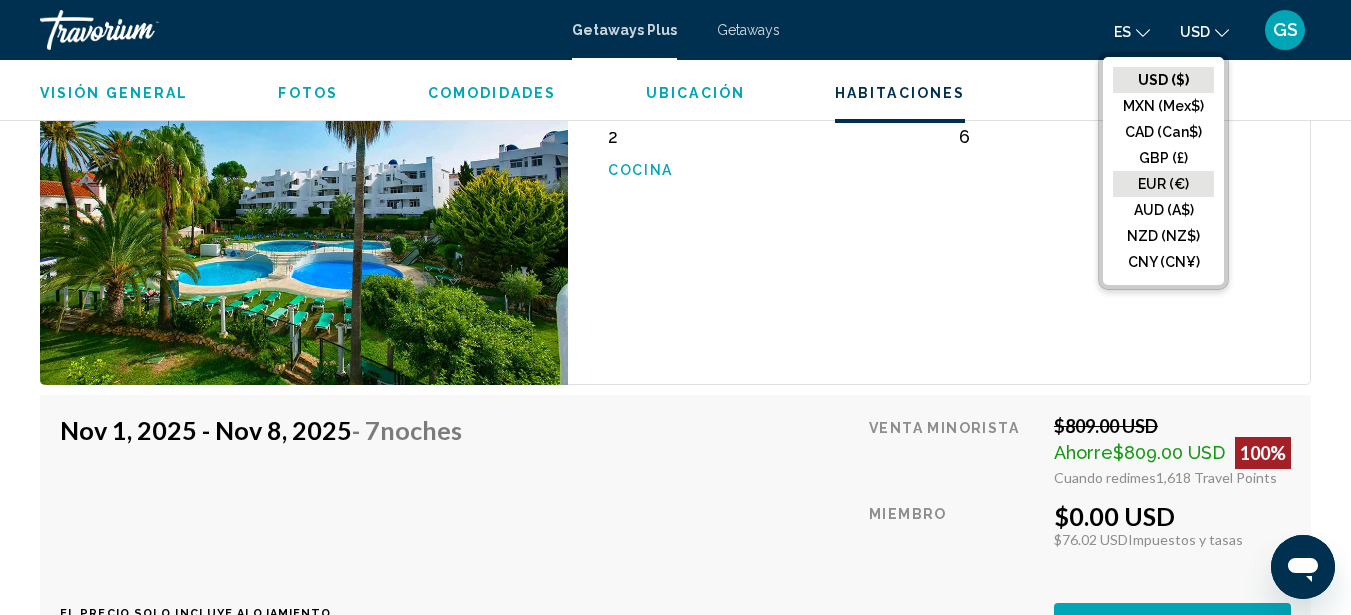 click on "EUR (€)" 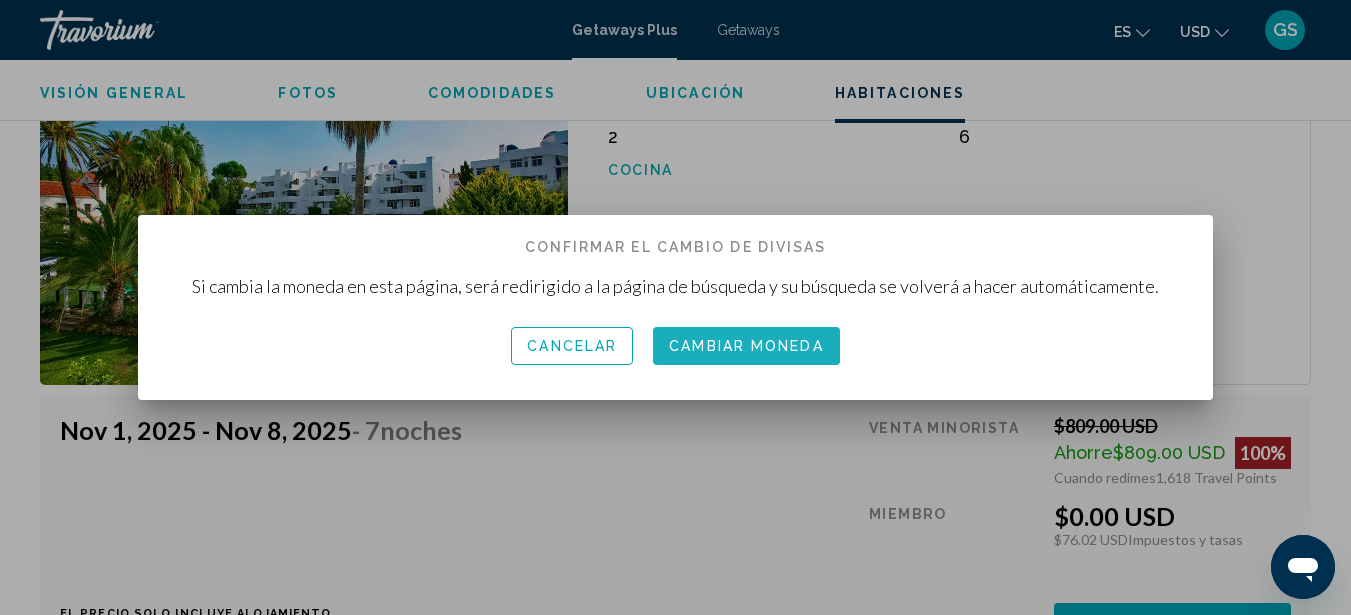click on "Cambiar moneda" at bounding box center (746, 347) 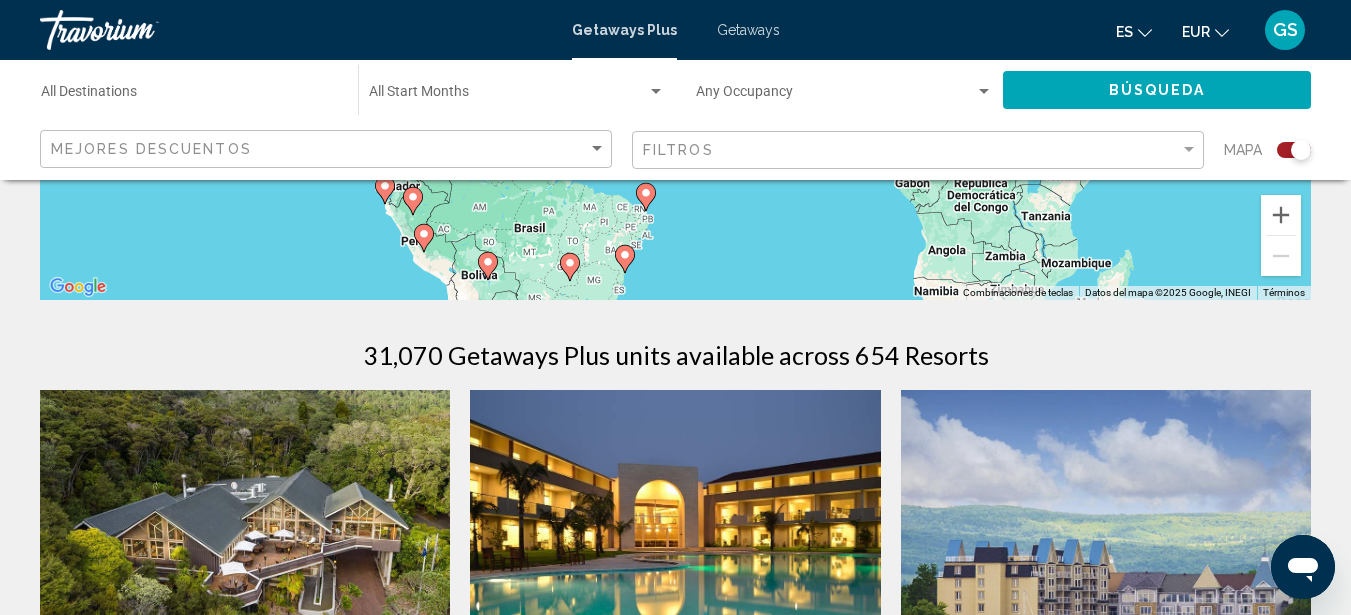 scroll, scrollTop: 0, scrollLeft: 0, axis: both 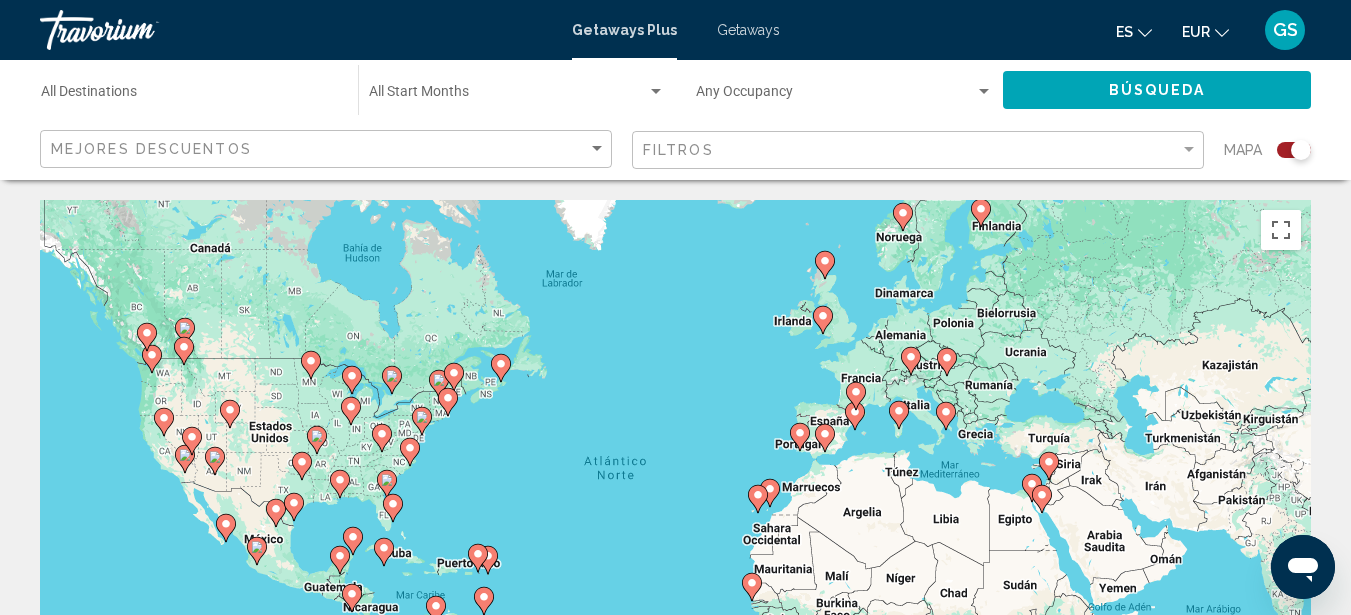 click on "Para activar la función de arrastre con el teclado, pulsa Alt + Intro. Cuando hayas habilitado esa función, usa las teclas de flecha para mover el marcador. Para completar el arrastre, pulsa Intro. Para cancelar, pulsa Escape." at bounding box center (675, 500) 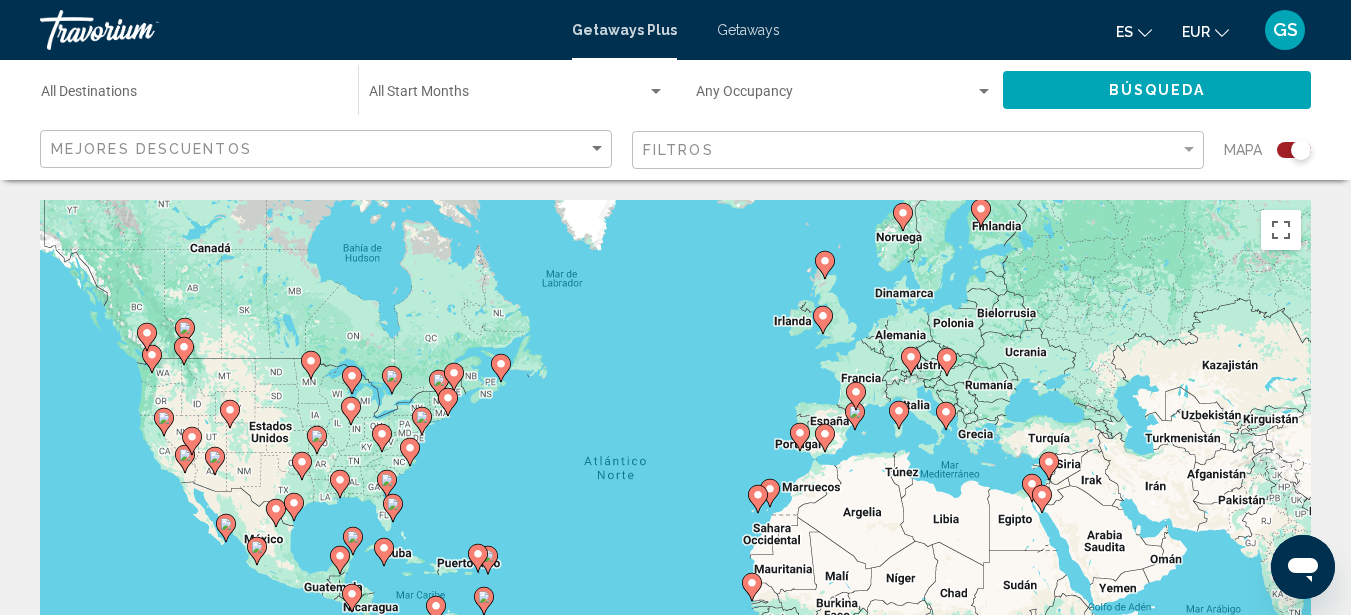 click on "Para activar la función de arrastre con el teclado, pulsa Alt + Intro. Cuando hayas habilitado esa función, usa las teclas de flecha para mover el marcador. Para completar el arrastre, pulsa Intro. Para cancelar, pulsa Escape." at bounding box center [675, 500] 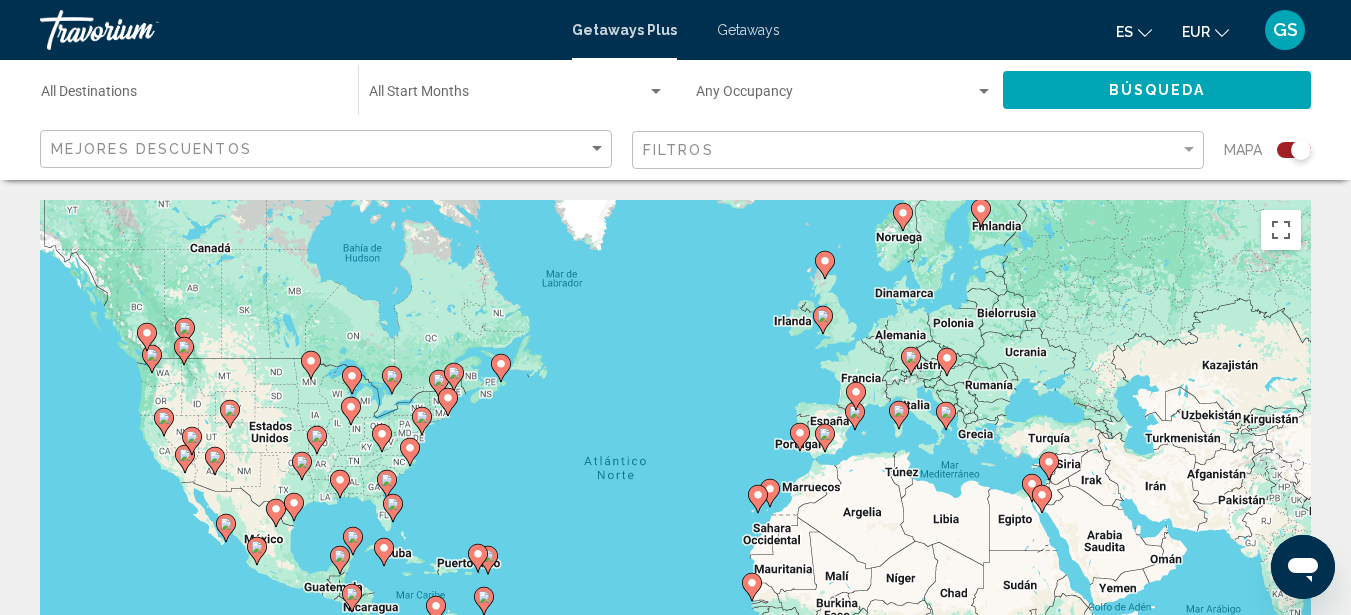click on "Para activar la función de arrastre con el teclado, pulsa Alt + Intro. Cuando hayas habilitado esa función, usa las teclas de flecha para mover el marcador. Para completar el arrastre, pulsa Intro. Para cancelar, pulsa Escape." at bounding box center [675, 500] 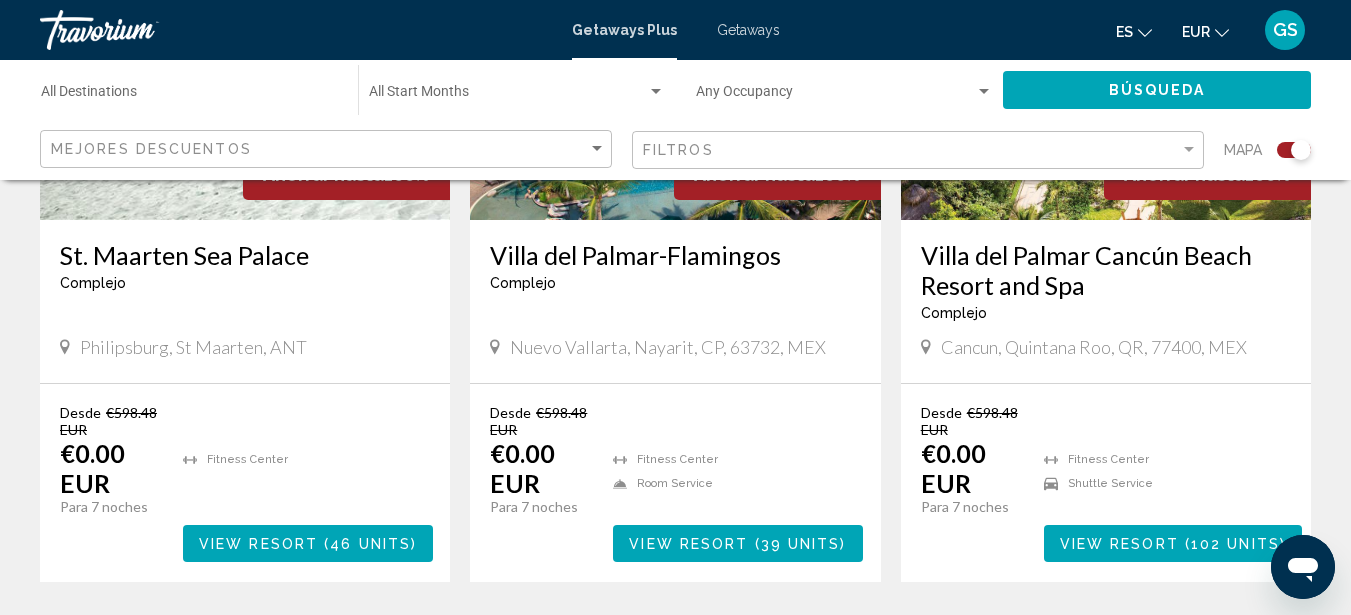 scroll, scrollTop: 3400, scrollLeft: 0, axis: vertical 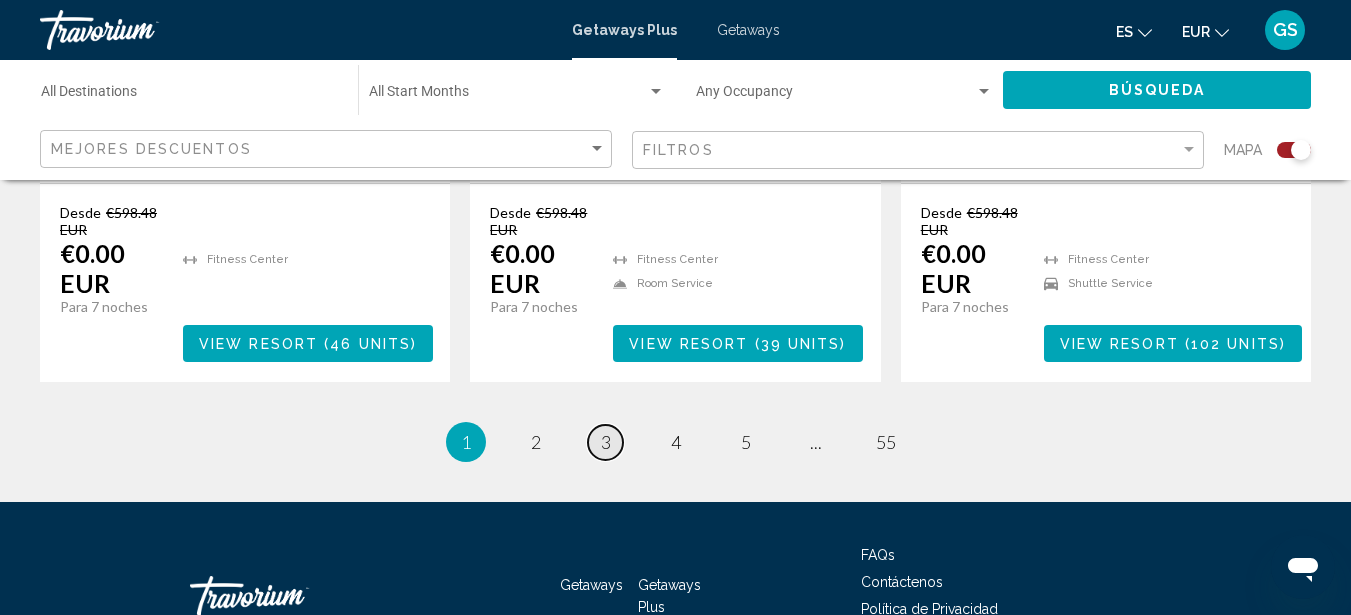 click on "3" at bounding box center [606, 442] 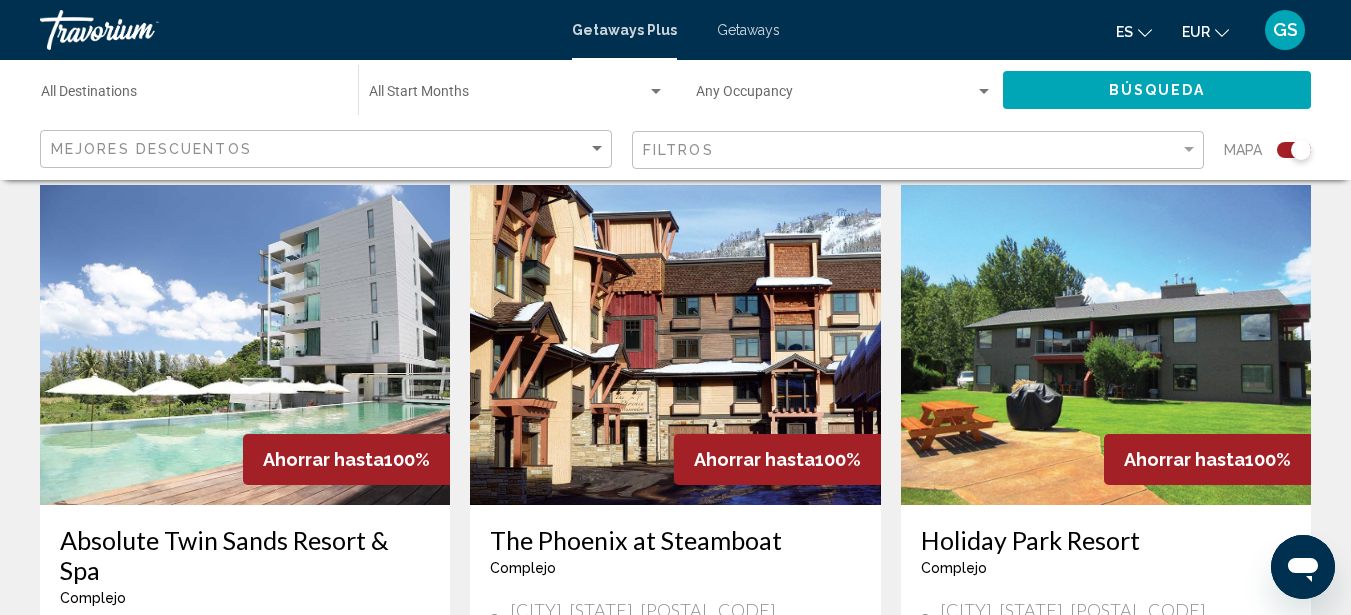 scroll, scrollTop: 2870, scrollLeft: 0, axis: vertical 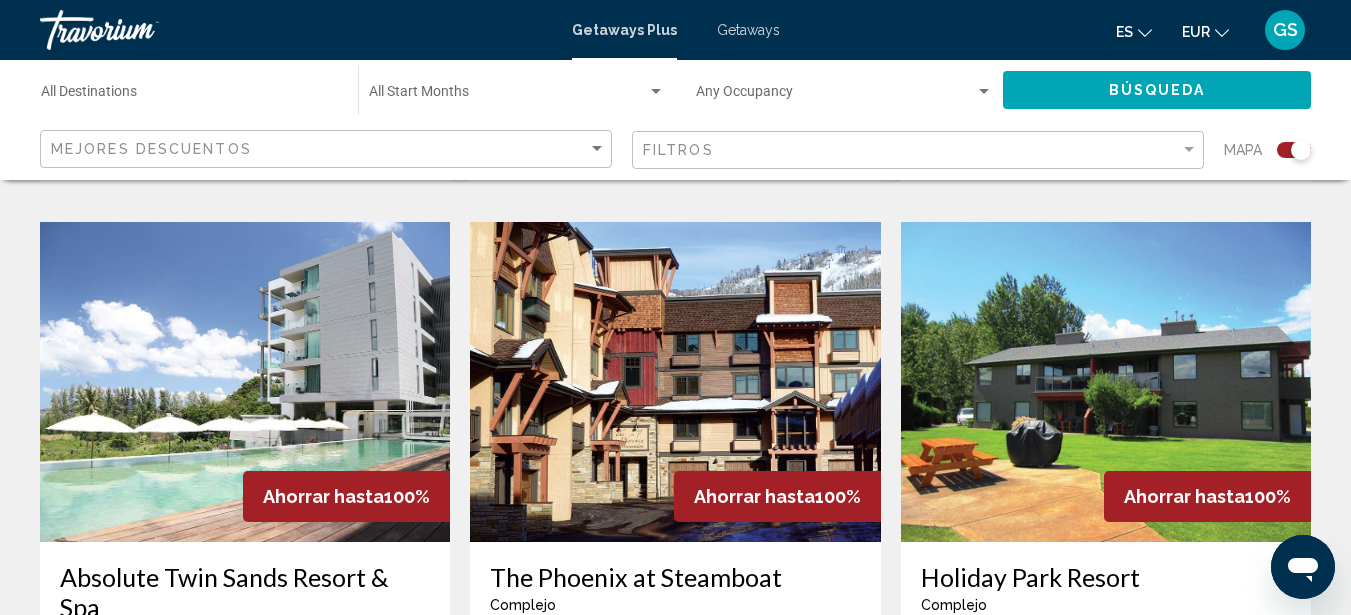 click on "The Phoenix at Steamboat" at bounding box center [675, 577] 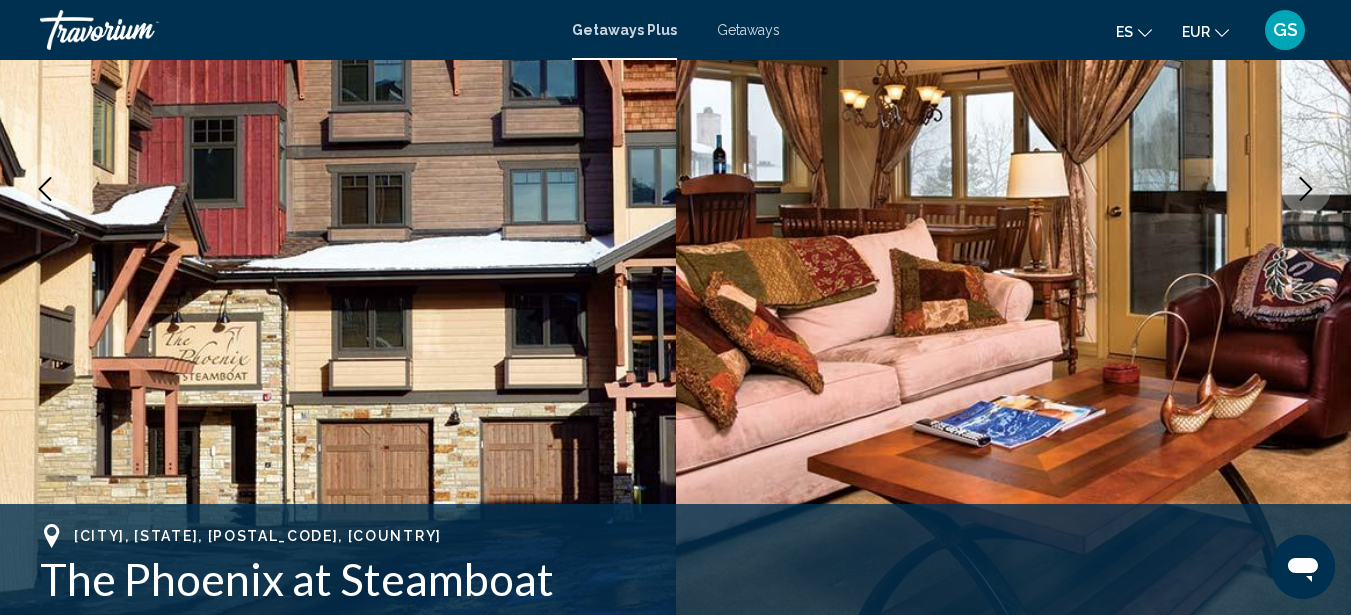 scroll, scrollTop: 28, scrollLeft: 0, axis: vertical 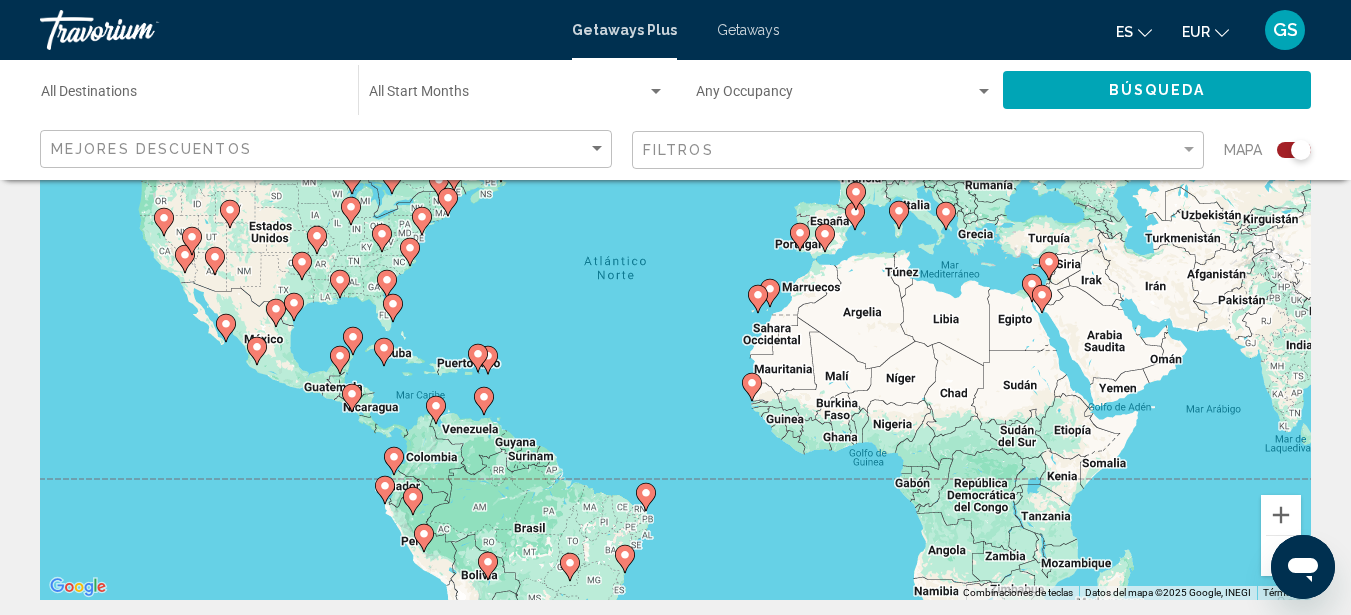 click on "Para activar la función de arrastre con el teclado, pulsa Alt + Intro. Cuando hayas habilitado esa función, usa las teclas de flecha para mover el marcador. Para completar el arrastre, pulsa Intro. Para cancelar, pulsa Escape." at bounding box center (675, 300) 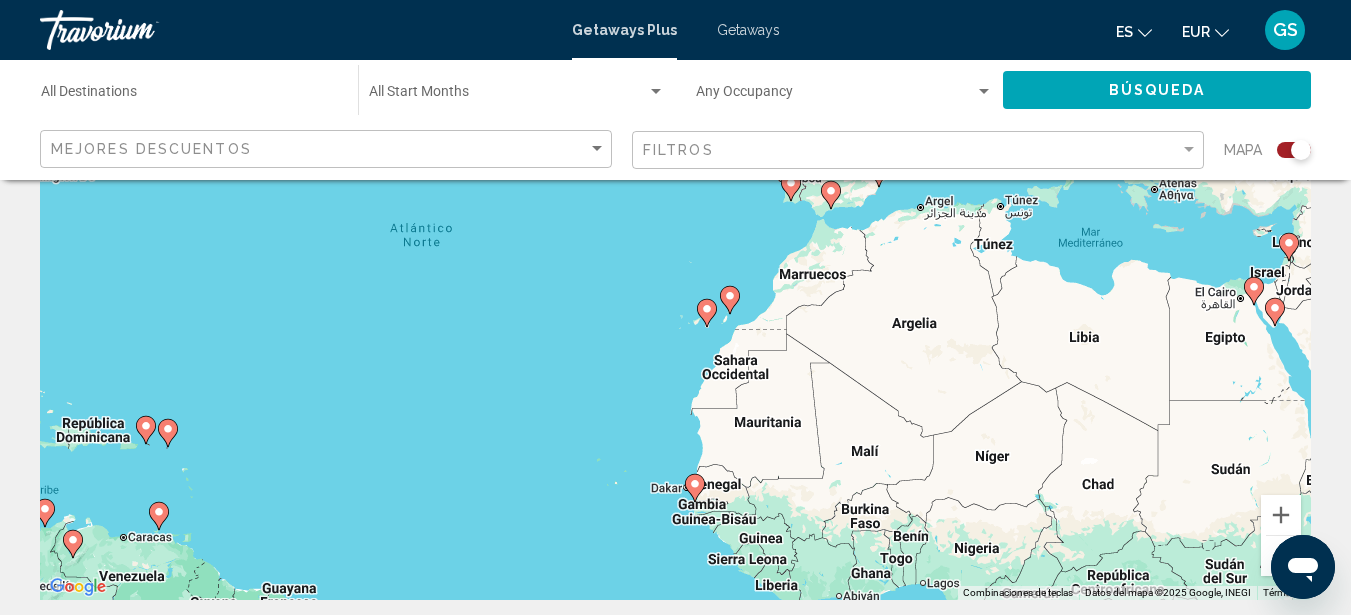 click on "Para activar la función de arrastre con el teclado, pulsa Alt + Intro. Cuando hayas habilitado esa función, usa las teclas de flecha para mover el marcador. Para completar el arrastre, pulsa Intro. Para cancelar, pulsa Escape." at bounding box center (675, 300) 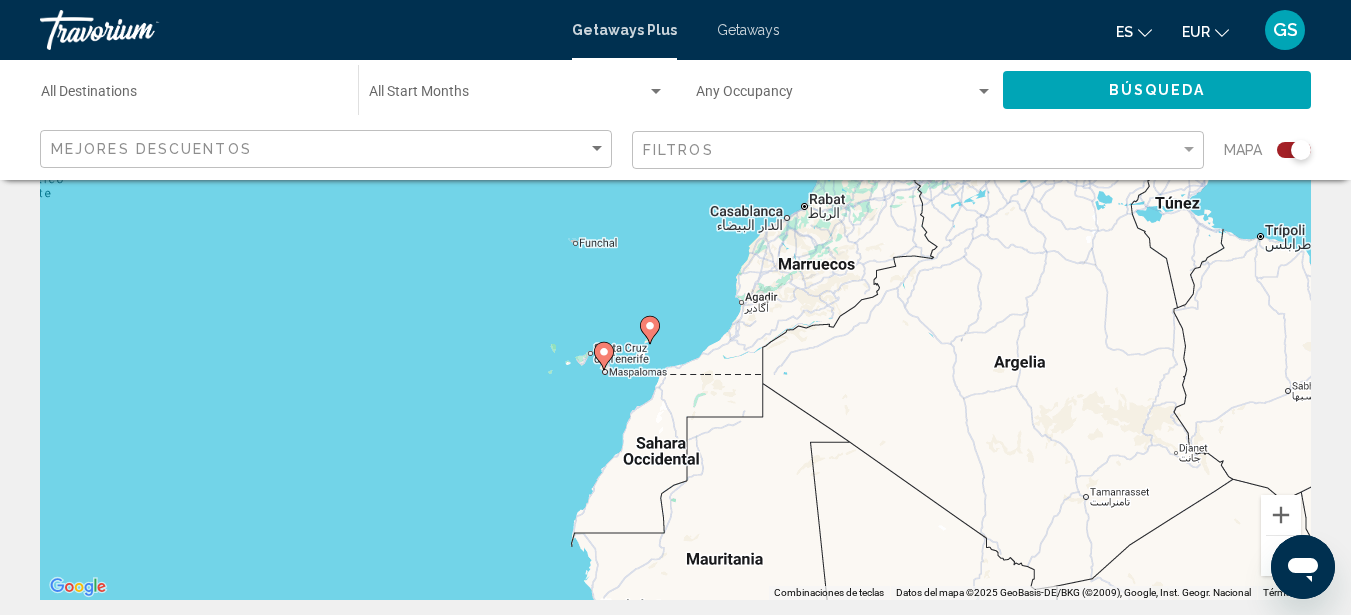 click on "Para activar la función de arrastre con el teclado, pulsa Alt + Intro. Cuando hayas habilitado esa función, usa las teclas de flecha para mover el marcador. Para completar el arrastre, pulsa Intro. Para cancelar, pulsa Escape." at bounding box center [675, 300] 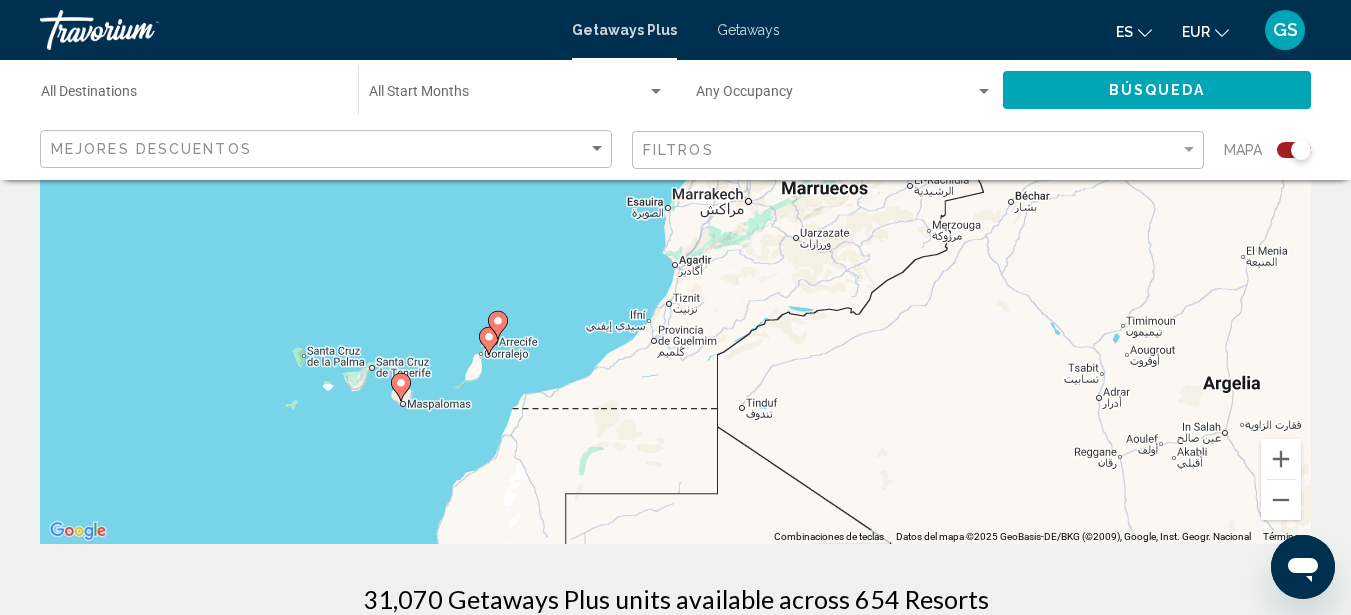 scroll, scrollTop: 300, scrollLeft: 0, axis: vertical 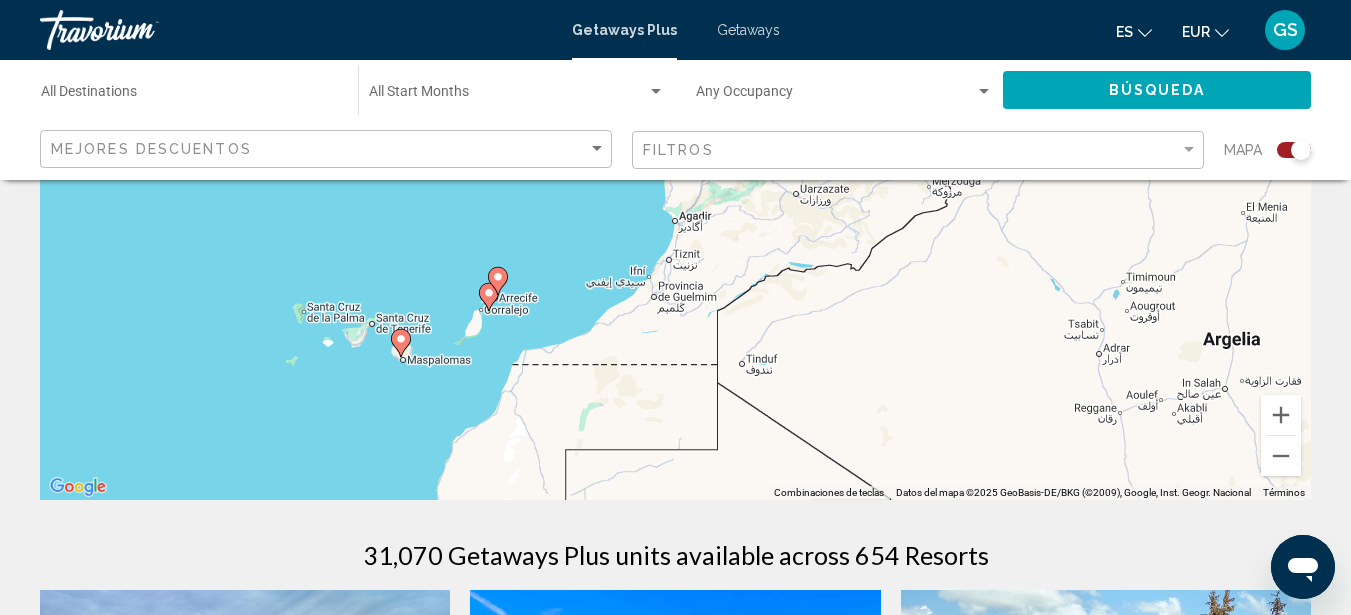 click on "Para activar la función de arrastre con el teclado, pulsa Alt + Intro. Cuando hayas habilitado esa función, usa las teclas de flecha para mover el marcador. Para completar el arrastre, pulsa Intro. Para cancelar, pulsa Escape." at bounding box center [675, 200] 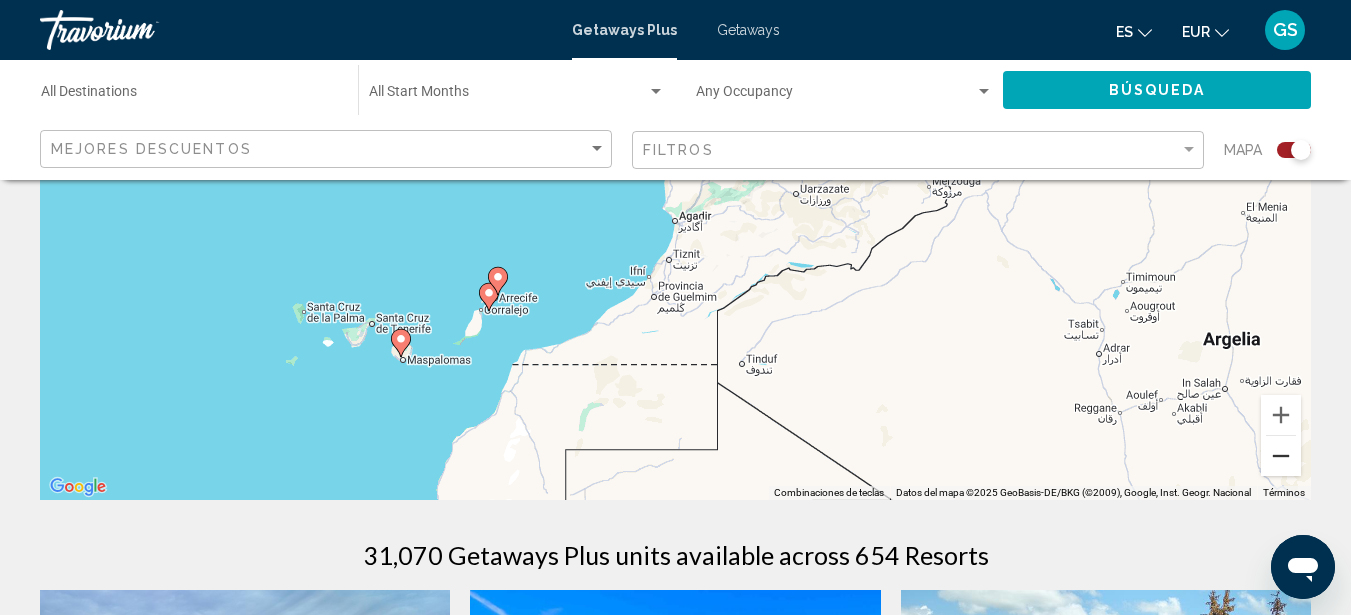 click at bounding box center (1281, 456) 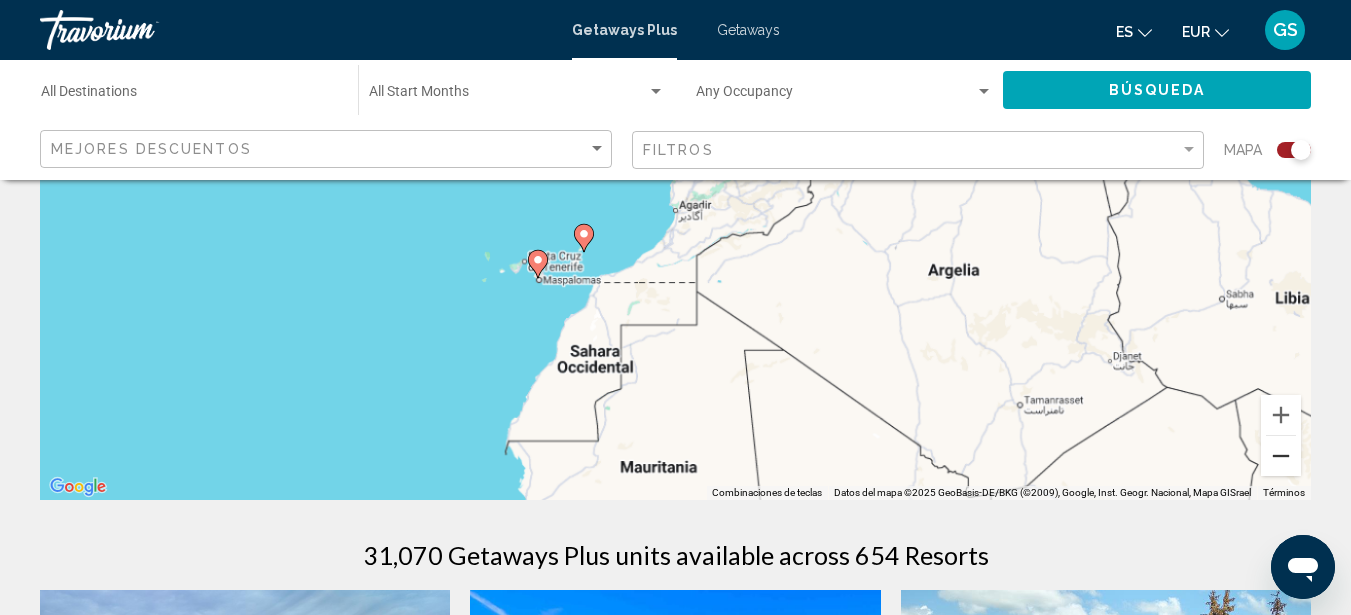 click at bounding box center (1281, 456) 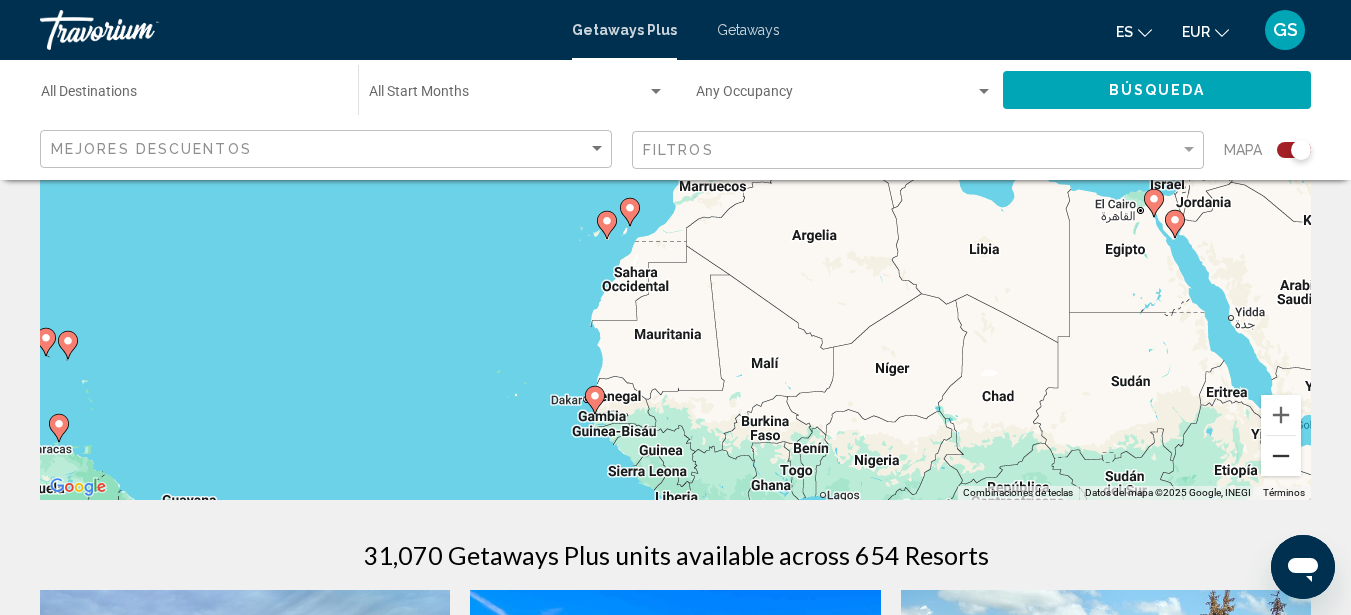 click at bounding box center [1281, 456] 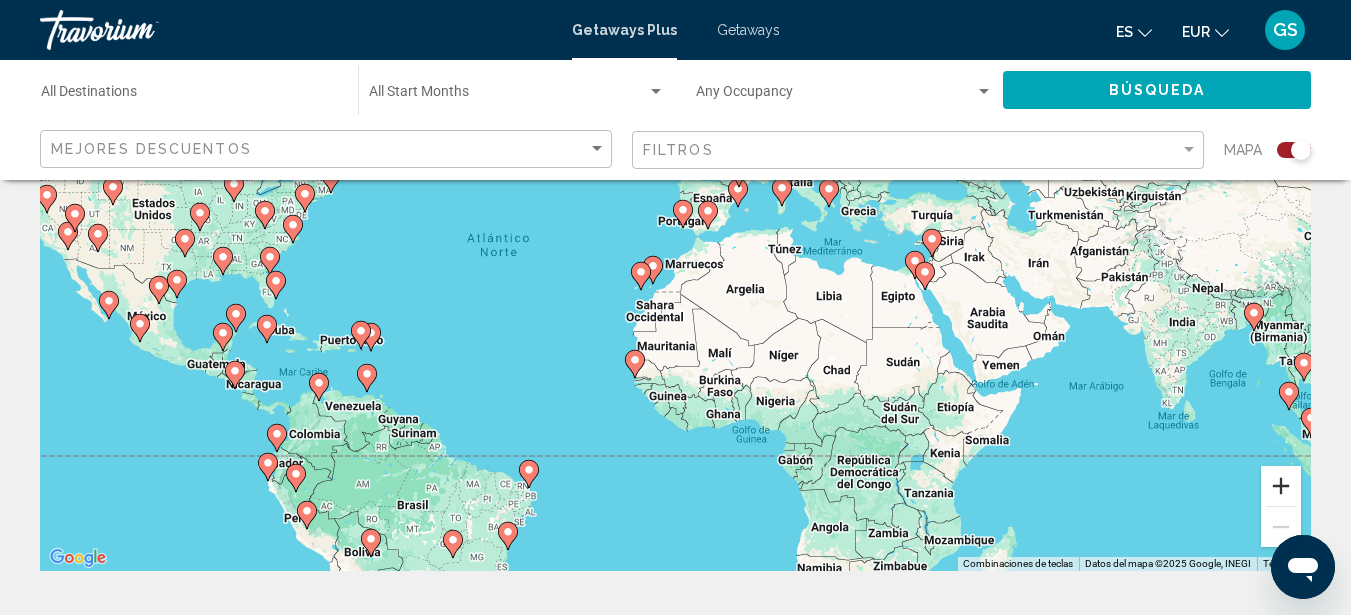 scroll, scrollTop: 200, scrollLeft: 0, axis: vertical 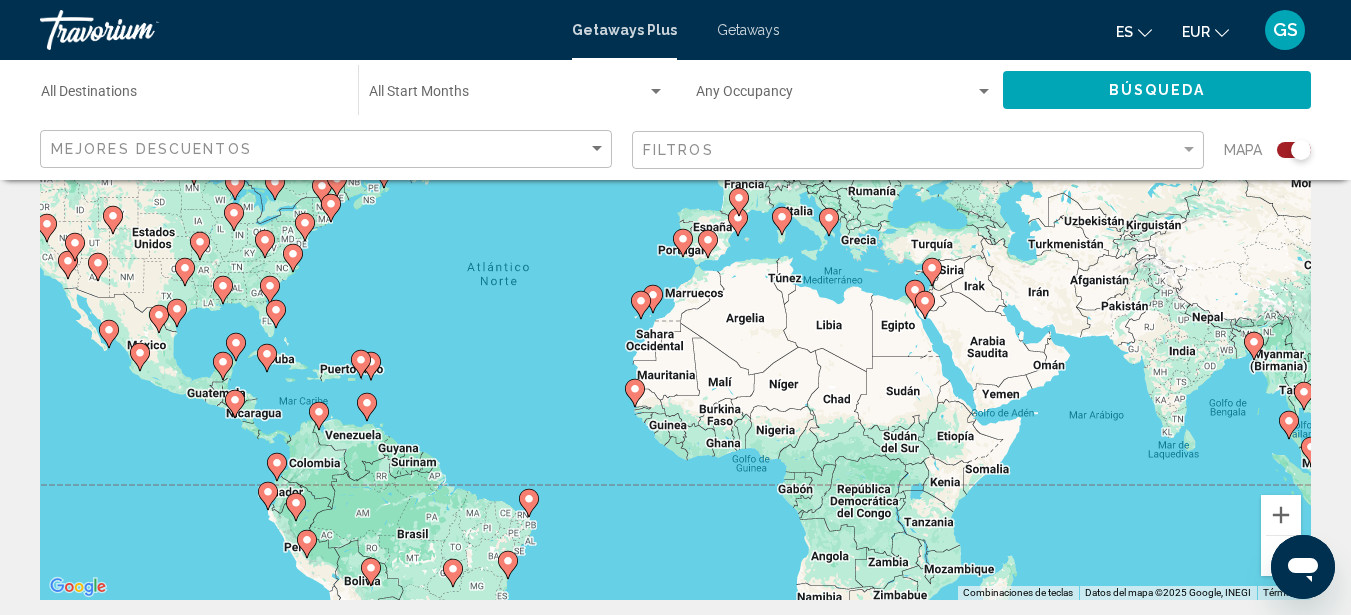 click on "Para activar la función de arrastre con el teclado, pulsa Alt + Intro. Cuando hayas habilitado esa función, usa las teclas de flecha para mover el marcador. Para completar el arrastre, pulsa Intro. Para cancelar, pulsa Escape." at bounding box center [675, 300] 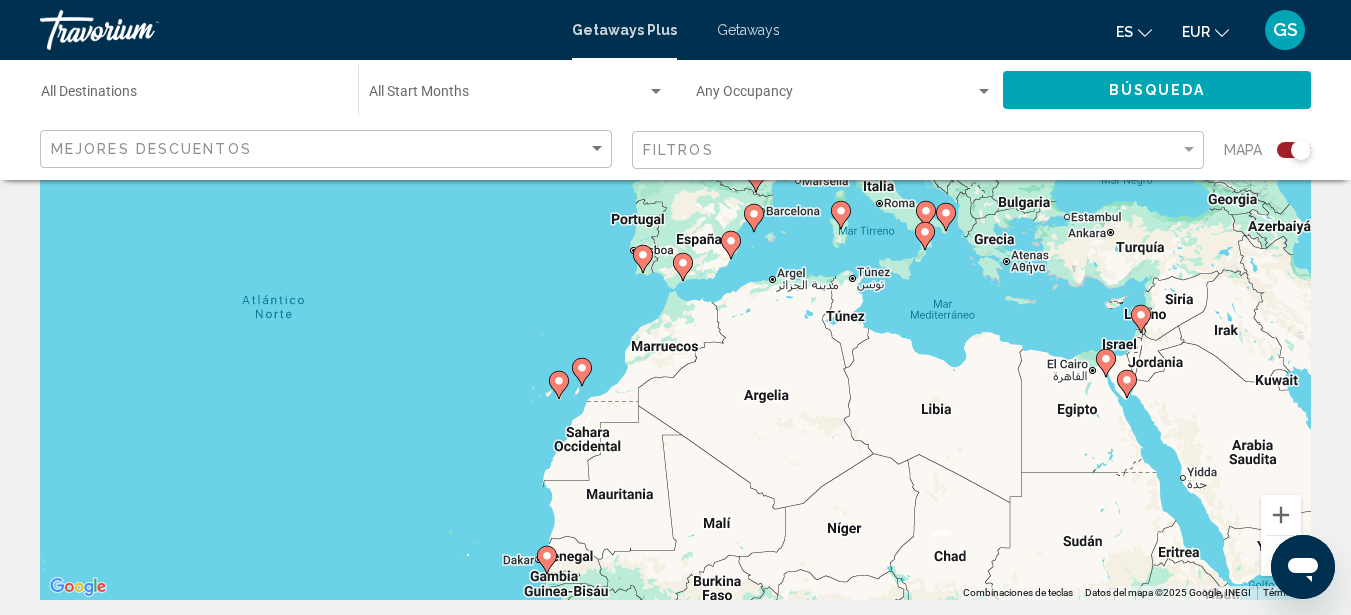 click on "Para activar la función de arrastre con el teclado, pulsa Alt + Intro. Cuando hayas habilitado esa función, usa las teclas de flecha para mover el marcador. Para completar el arrastre, pulsa Intro. Para cancelar, pulsa Escape." at bounding box center (675, 300) 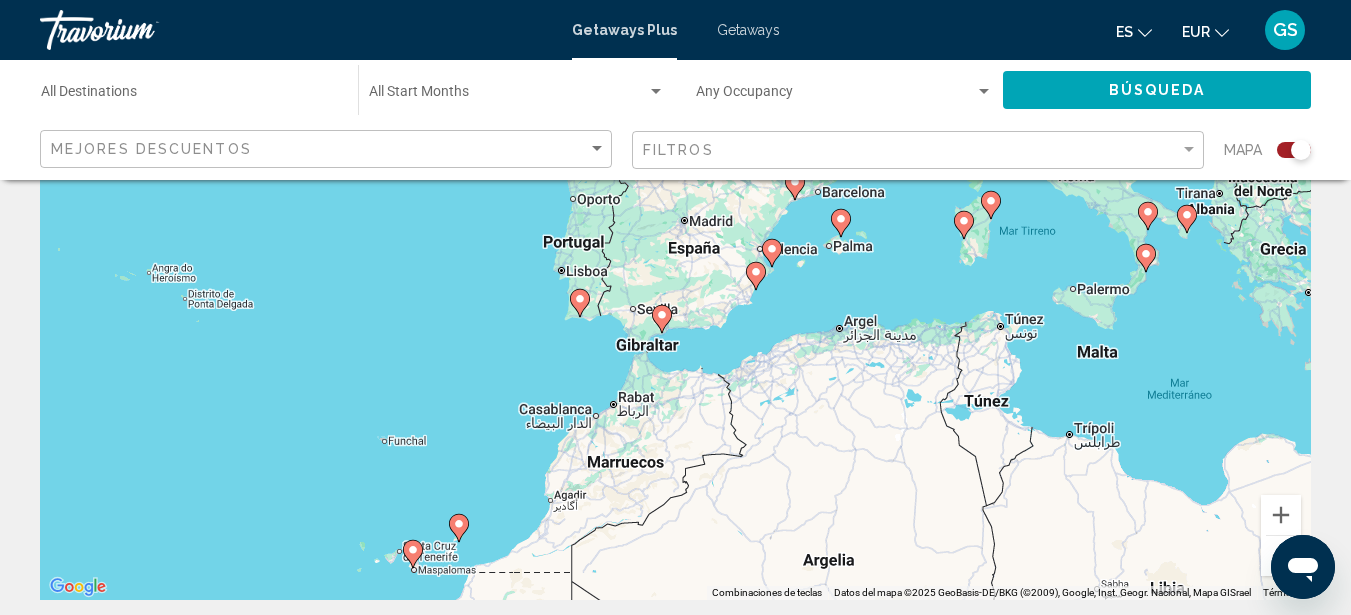 click on "Para activar la función de arrastre con el teclado, pulsa Alt + Intro. Cuando hayas habilitado esa función, usa las teclas de flecha para mover el marcador. Para completar el arrastre, pulsa Intro. Para cancelar, pulsa Escape." at bounding box center (675, 300) 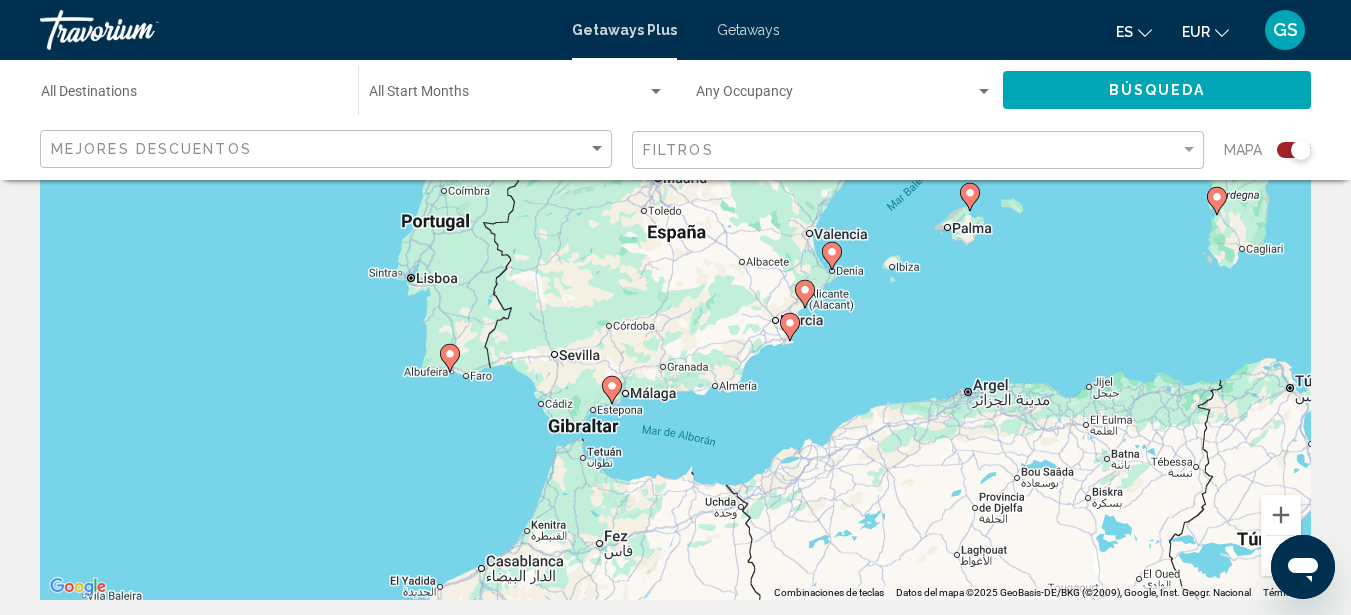 click on "Para activar la función de arrastre con el teclado, pulsa Alt + Intro. Cuando hayas habilitado esa función, usa las teclas de flecha para mover el marcador. Para completar el arrastre, pulsa Intro. Para cancelar, pulsa Escape." at bounding box center [675, 300] 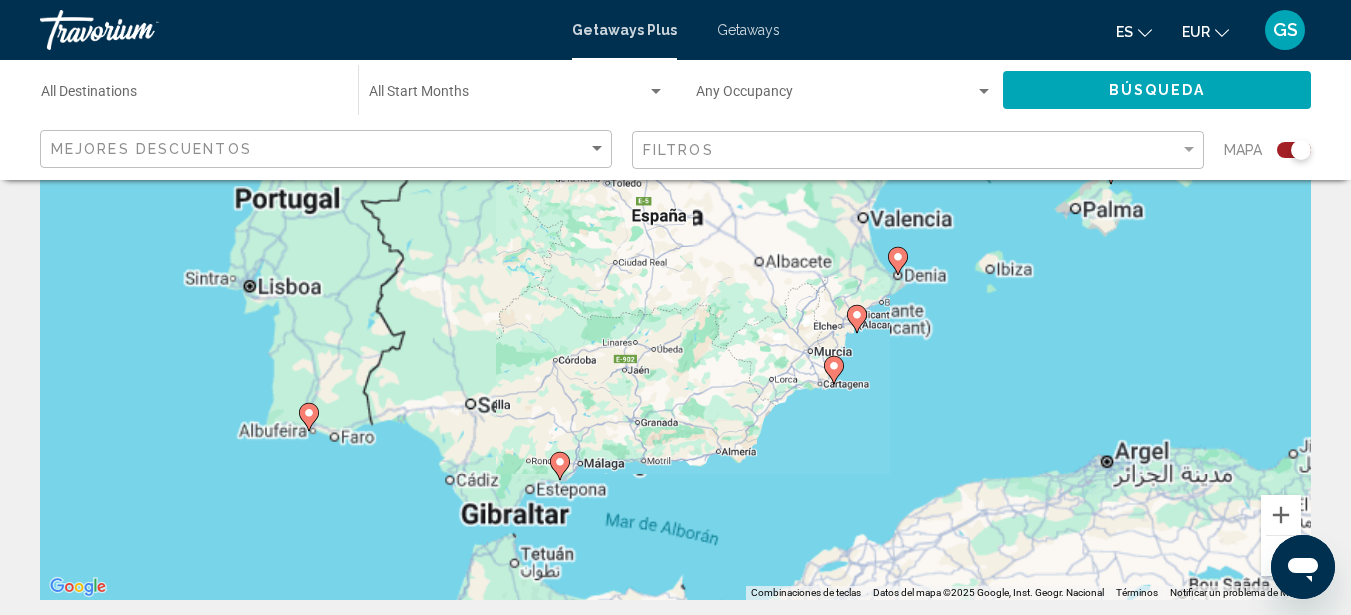 click on "Para activar la función de arrastre con el teclado, pulsa Alt + Intro. Cuando hayas habilitado esa función, usa las teclas de flecha para mover el marcador. Para completar el arrastre, pulsa Intro. Para cancelar, pulsa Escape." at bounding box center (675, 300) 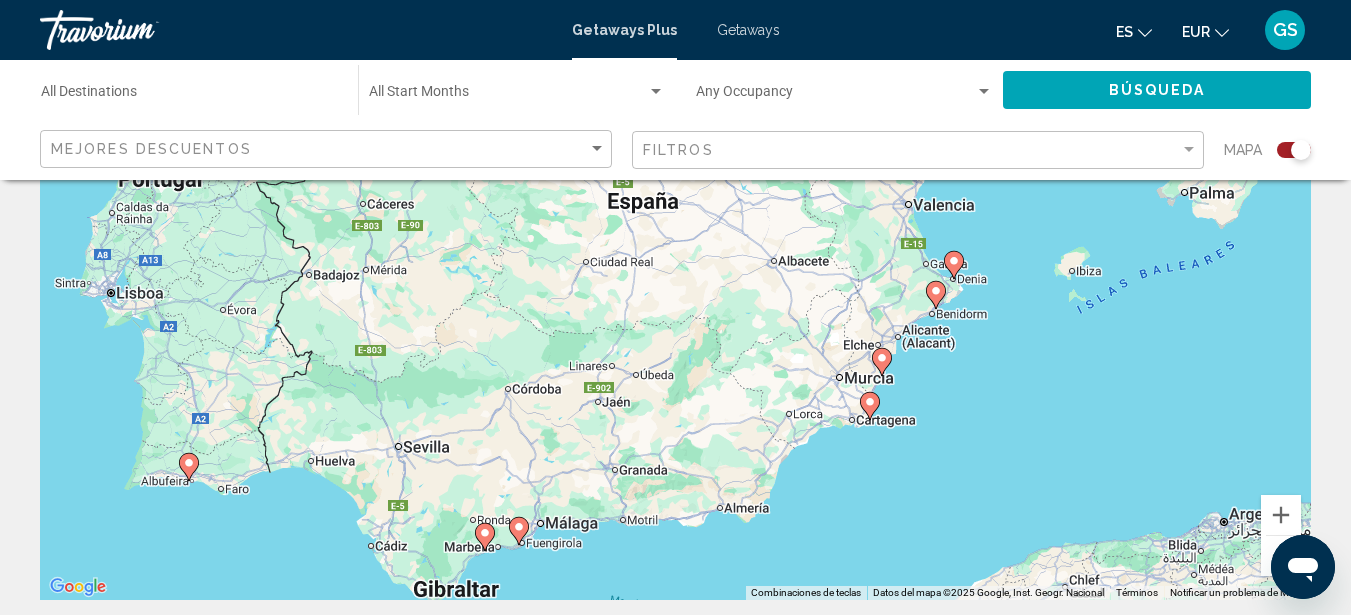 click on "Para activar la función de arrastre con el teclado, pulsa Alt + Intro. Cuando hayas habilitado esa función, usa las teclas de flecha para mover el marcador. Para completar el arrastre, pulsa Intro. Para cancelar, pulsa Escape." at bounding box center [675, 300] 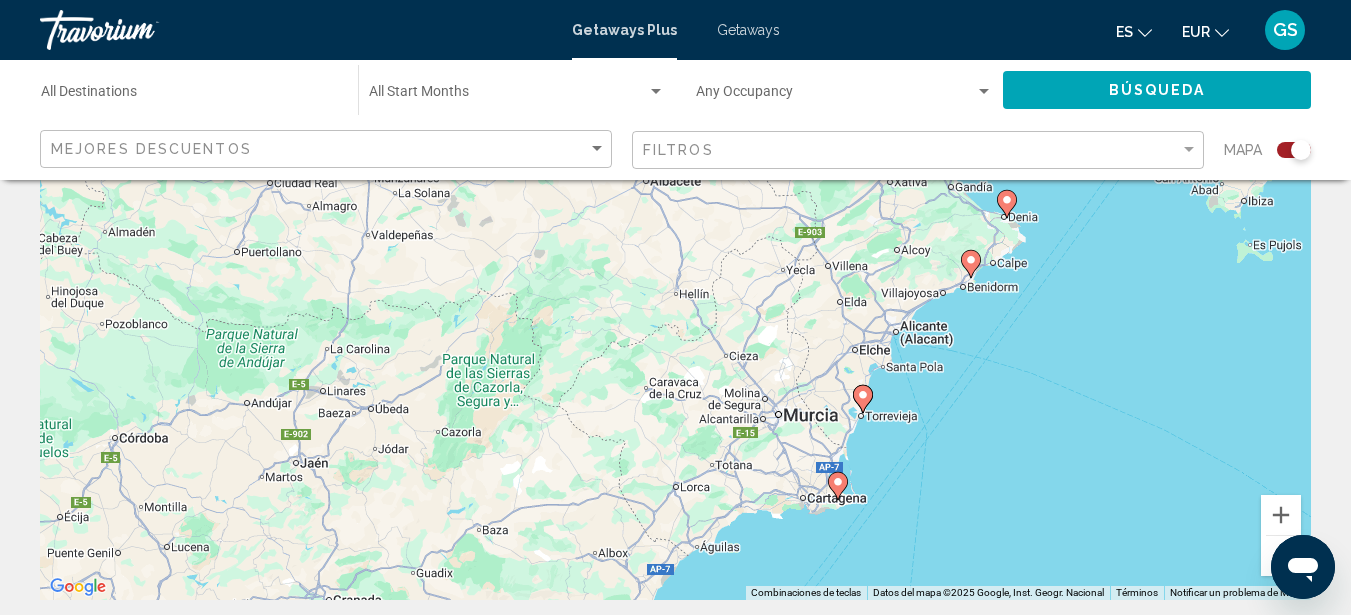 click on "Para activar la función de arrastre con el teclado, pulsa Alt + Intro. Cuando hayas habilitado esa función, usa las teclas de flecha para mover el marcador. Para completar el arrastre, pulsa Intro. Para cancelar, pulsa Escape." at bounding box center (675, 300) 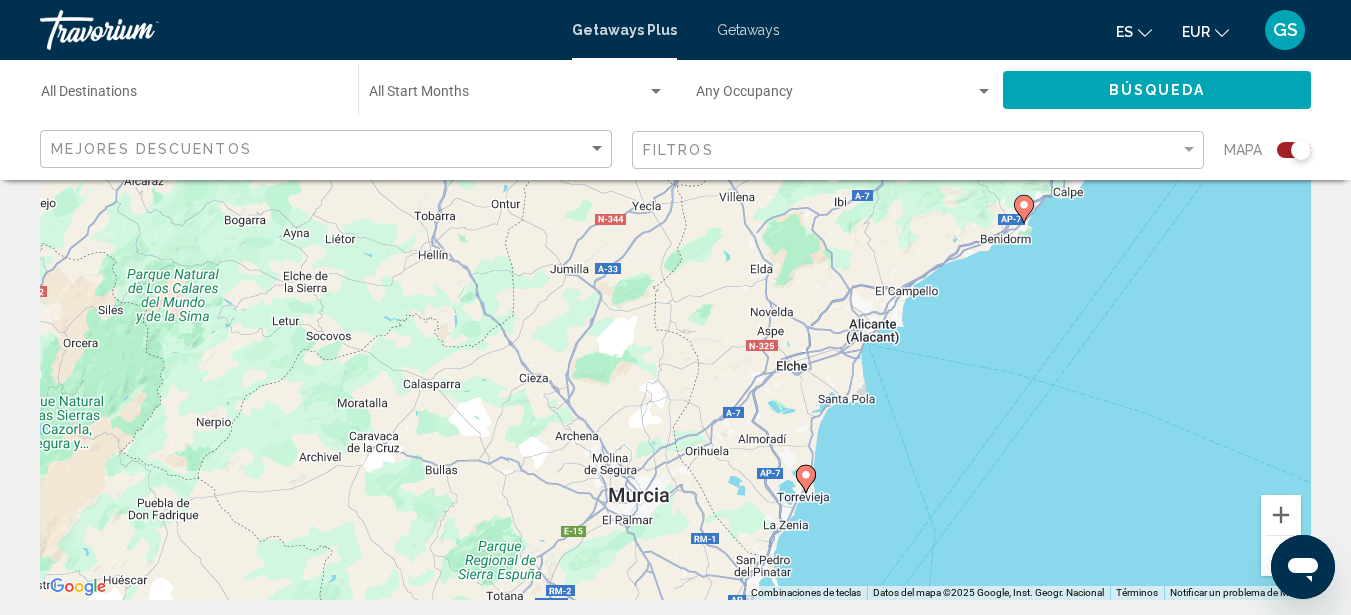 click on "Para activar la función de arrastre con el teclado, pulsa Alt + Intro. Cuando hayas habilitado esa función, usa las teclas de flecha para mover el marcador. Para completar el arrastre, pulsa Intro. Para cancelar, pulsa Escape." at bounding box center (675, 300) 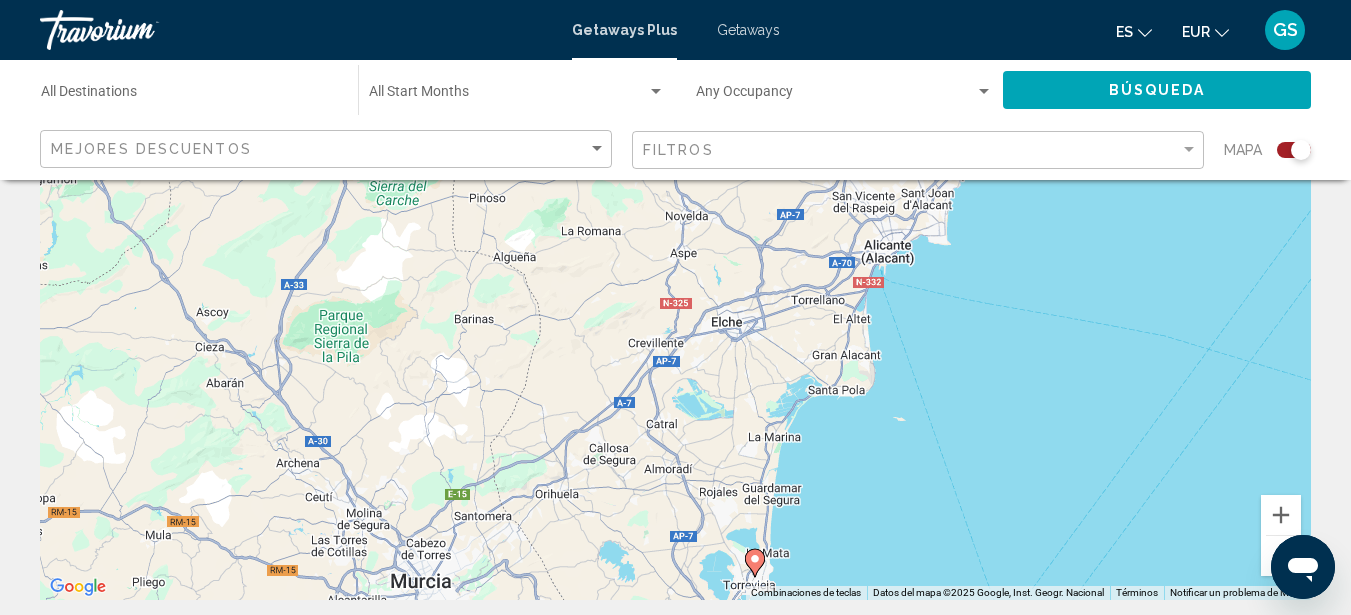 click on "Para activar la función de arrastre con el teclado, pulsa Alt + Intro. Cuando hayas habilitado esa función, usa las teclas de flecha para mover el marcador. Para completar el arrastre, pulsa Intro. Para cancelar, pulsa Escape." at bounding box center [675, 300] 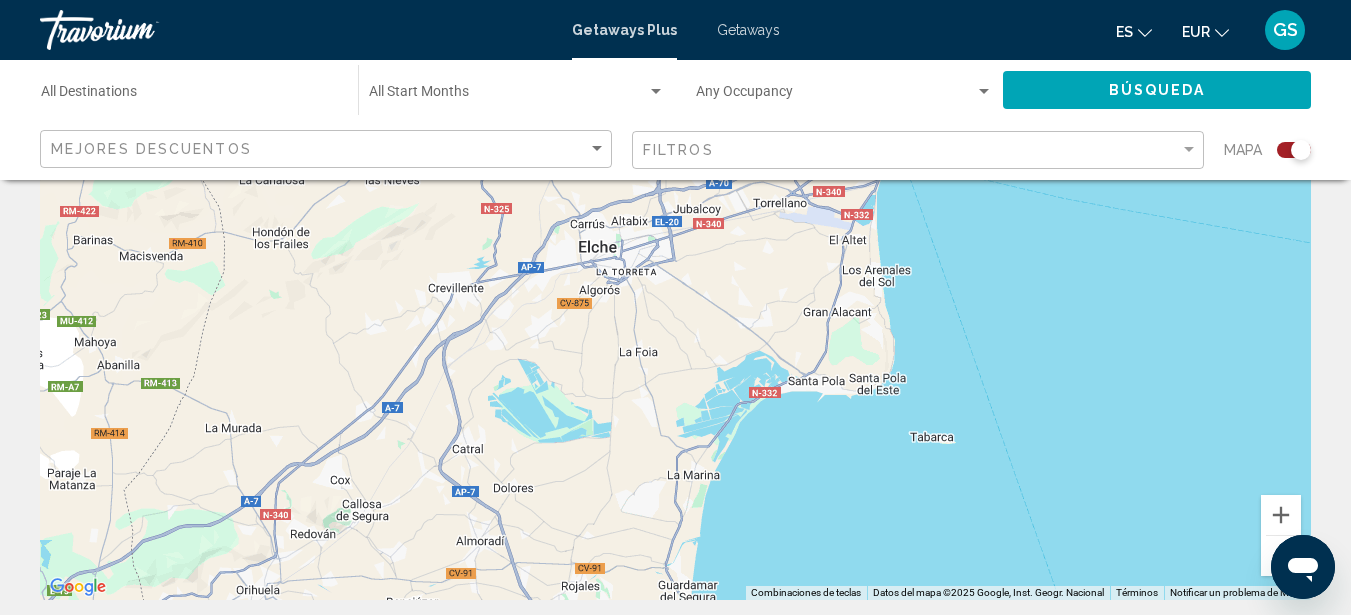 click on "Para activar la función de arrastre con el teclado, pulsa Alt + Intro. Cuando hayas habilitado esa función, usa las teclas de flecha para mover el marcador. Para completar el arrastre, pulsa Intro. Para cancelar, pulsa Escape." at bounding box center [675, 300] 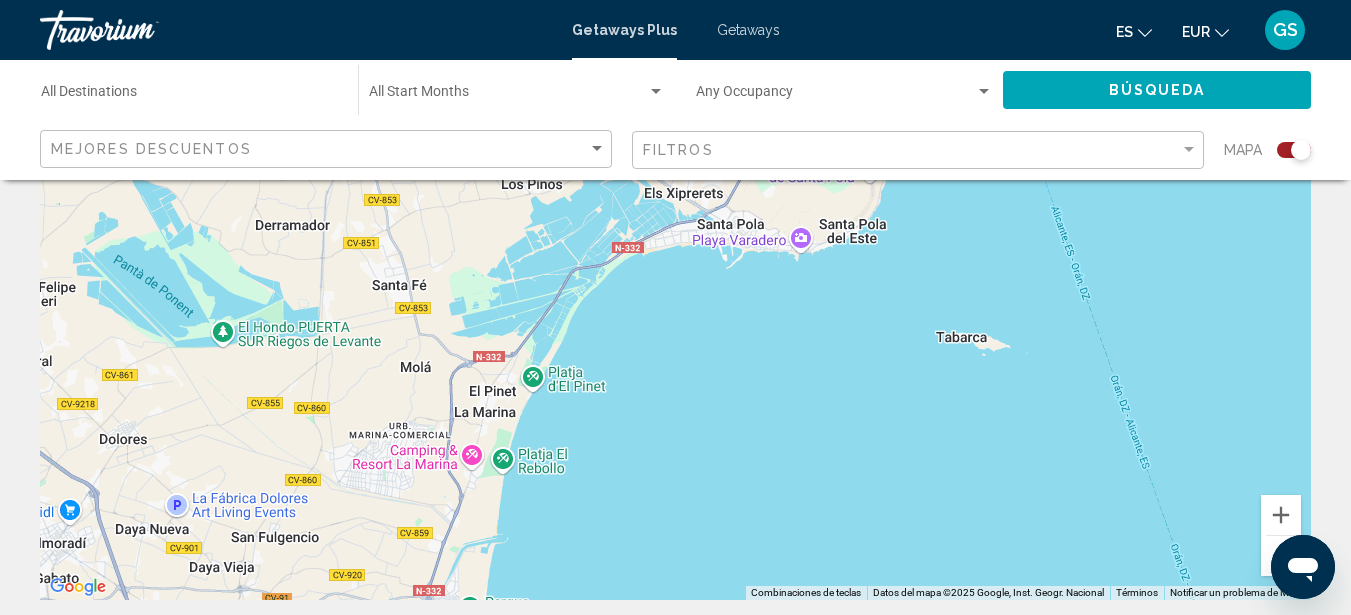 drag, startPoint x: 868, startPoint y: 359, endPoint x: 774, endPoint y: 207, distance: 178.71765 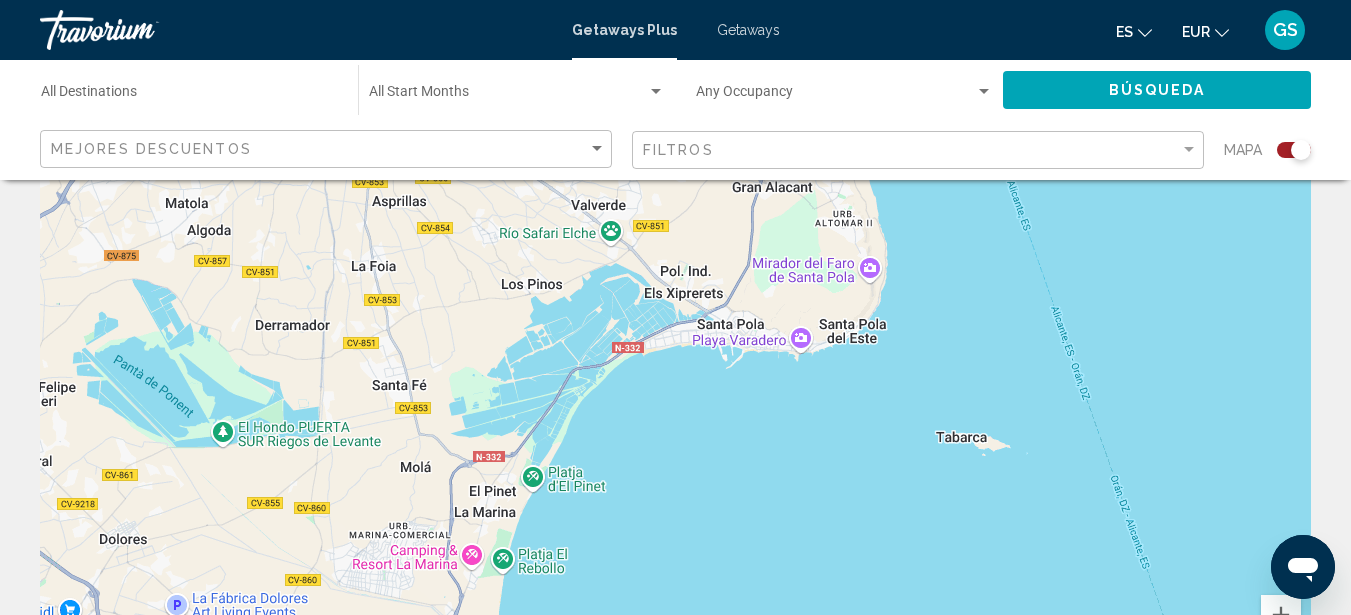 click at bounding box center [675, 400] 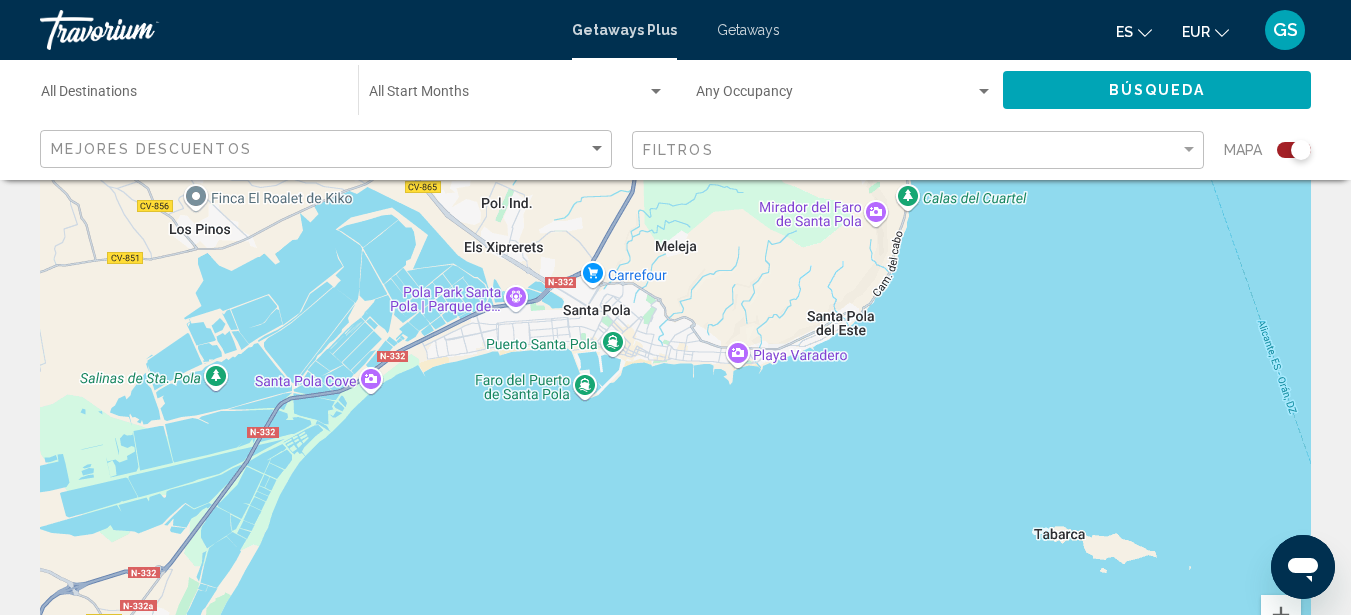 click at bounding box center (675, 400) 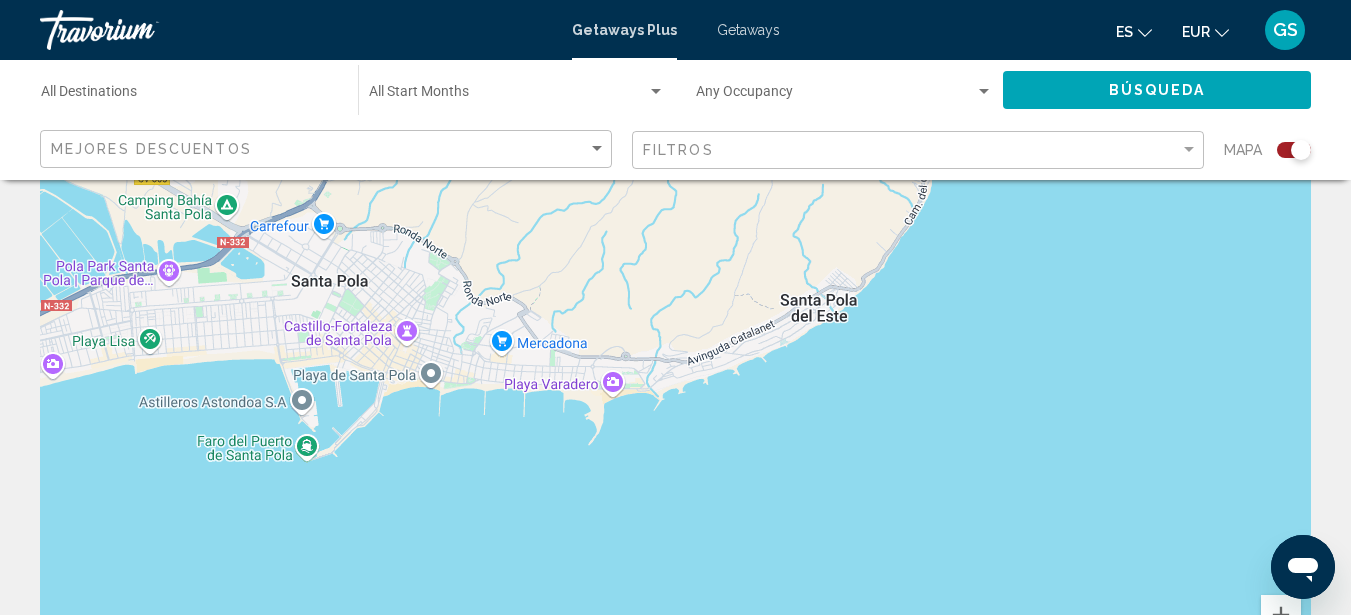 click at bounding box center [675, 400] 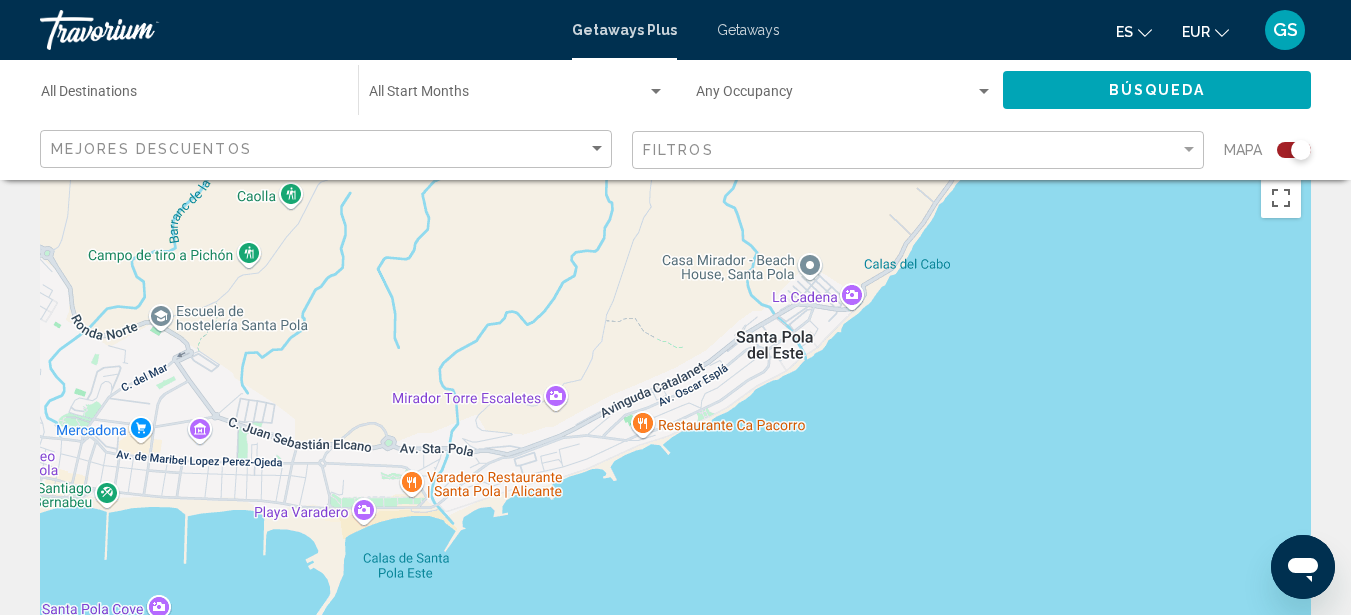 scroll, scrollTop: 0, scrollLeft: 0, axis: both 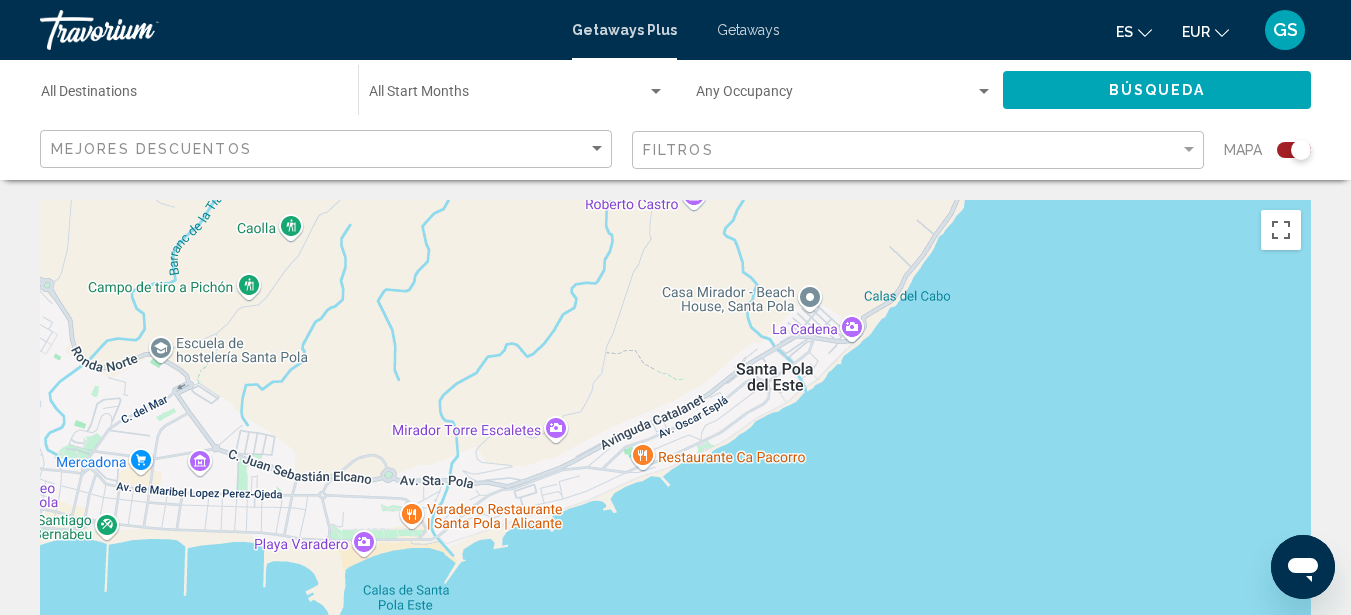 click at bounding box center [675, 500] 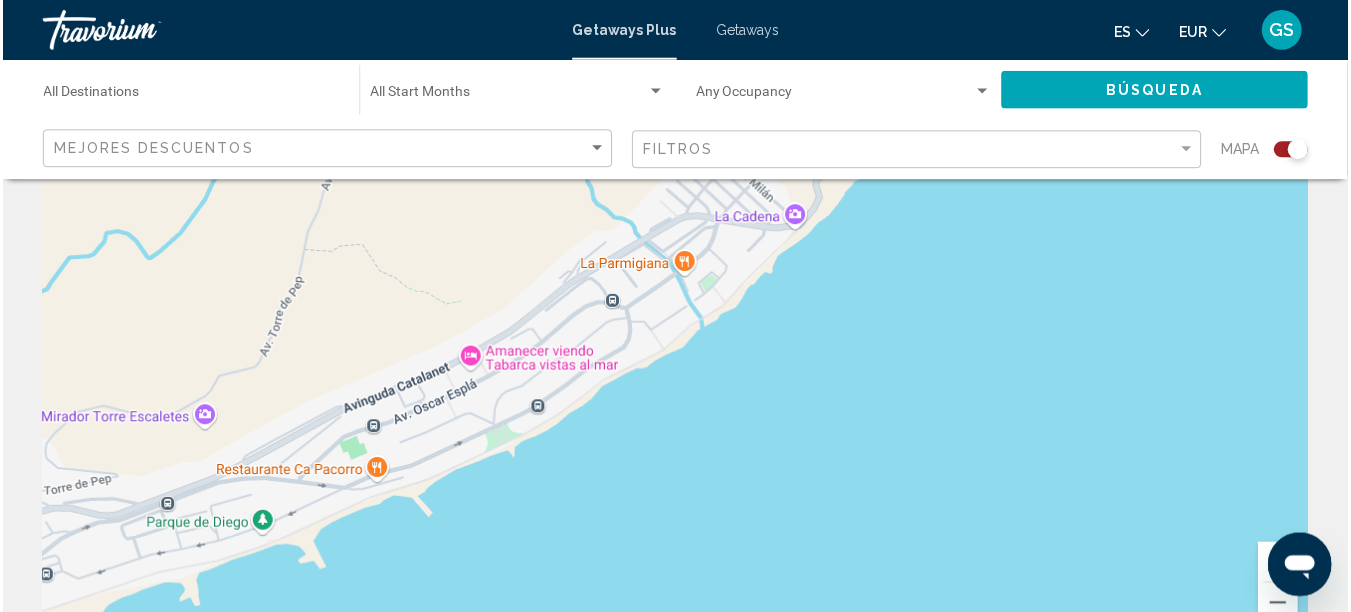 scroll, scrollTop: 200, scrollLeft: 0, axis: vertical 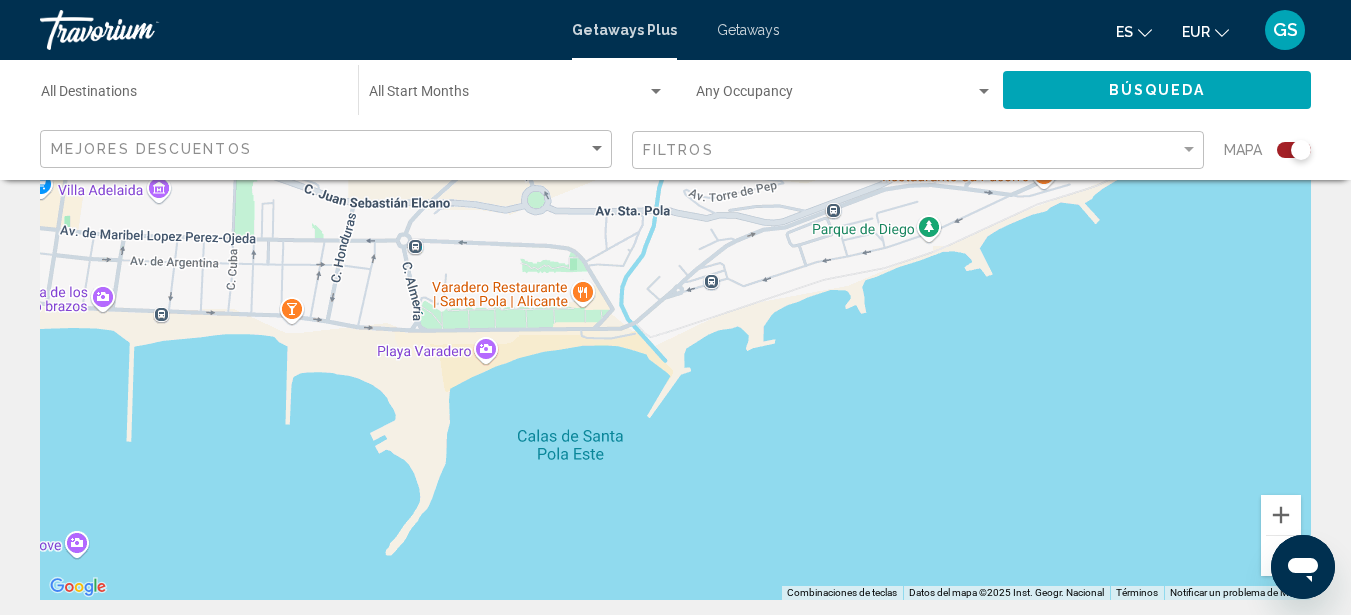 drag, startPoint x: 282, startPoint y: 497, endPoint x: 955, endPoint y: 249, distance: 717.23987 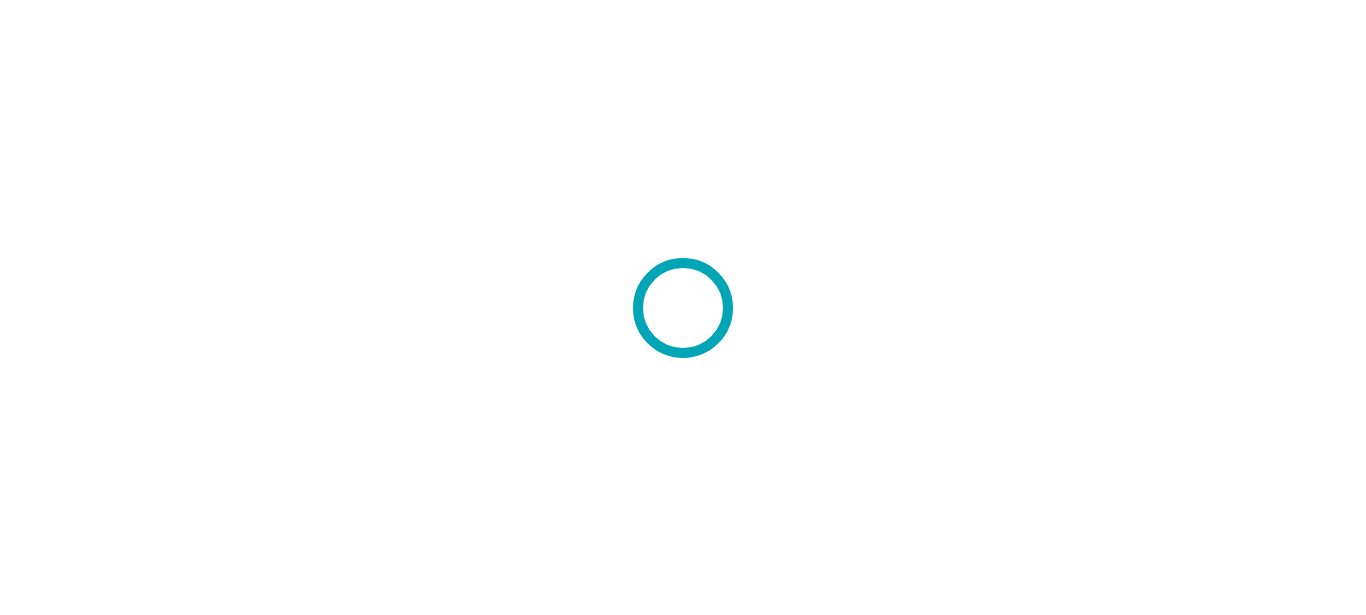 scroll, scrollTop: 0, scrollLeft: 0, axis: both 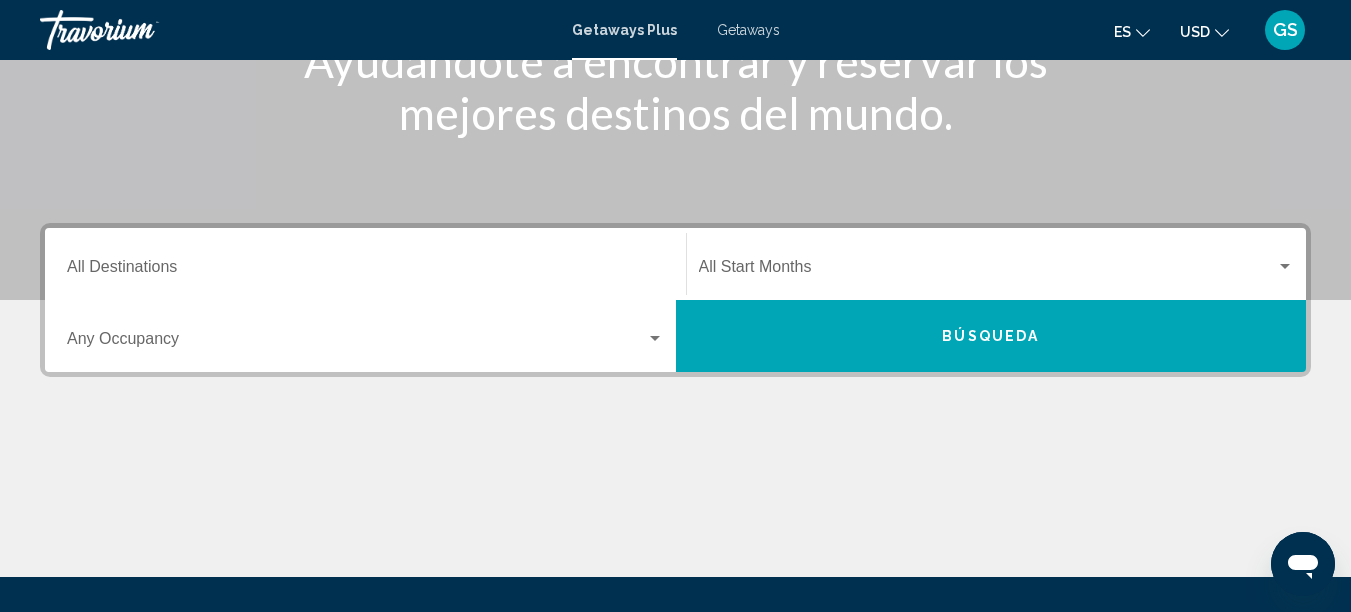 click on "Start Month All Start Months" 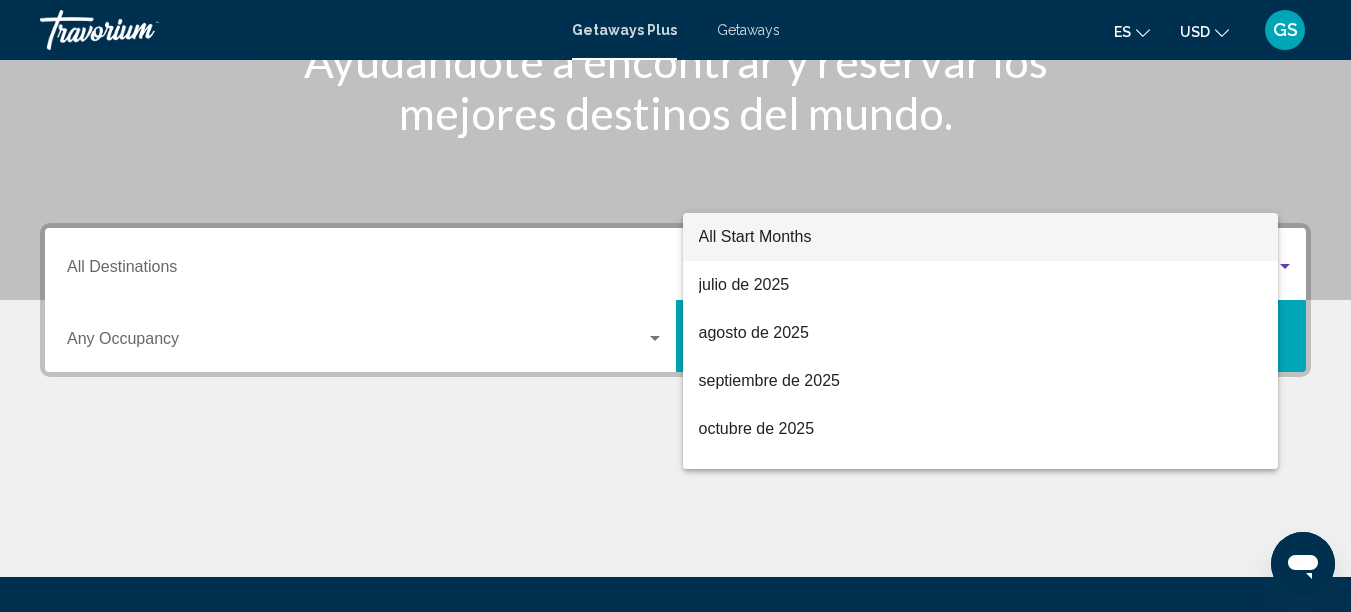 scroll, scrollTop: 458, scrollLeft: 0, axis: vertical 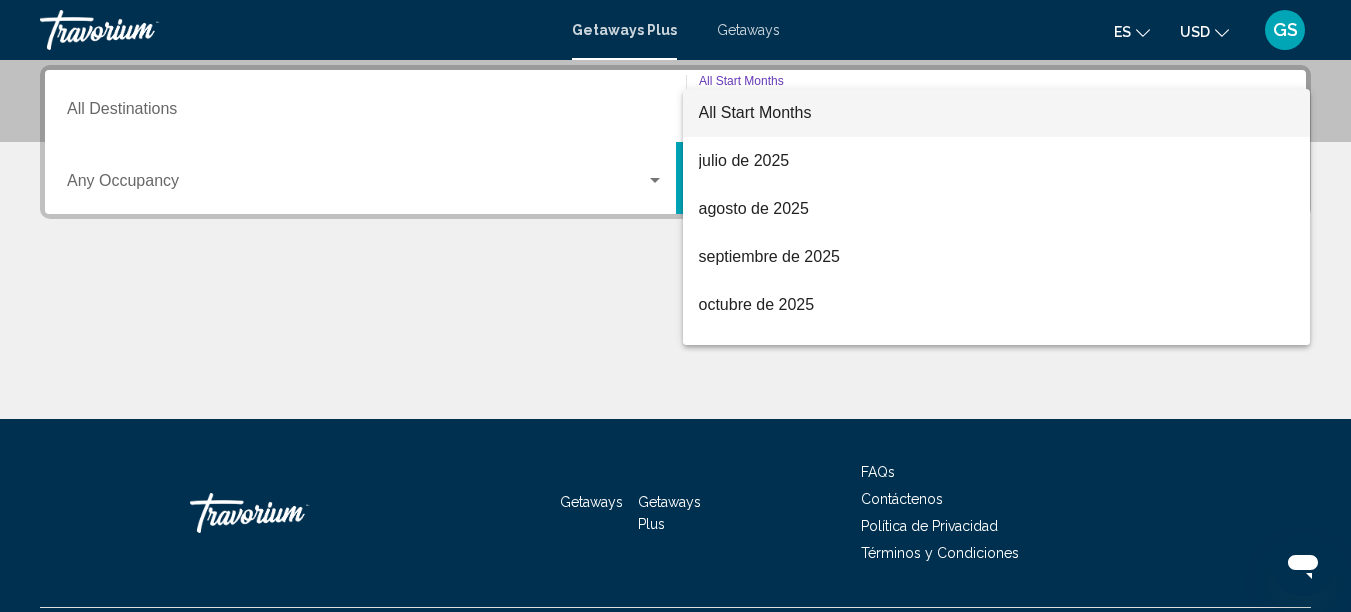 click at bounding box center [675, 306] 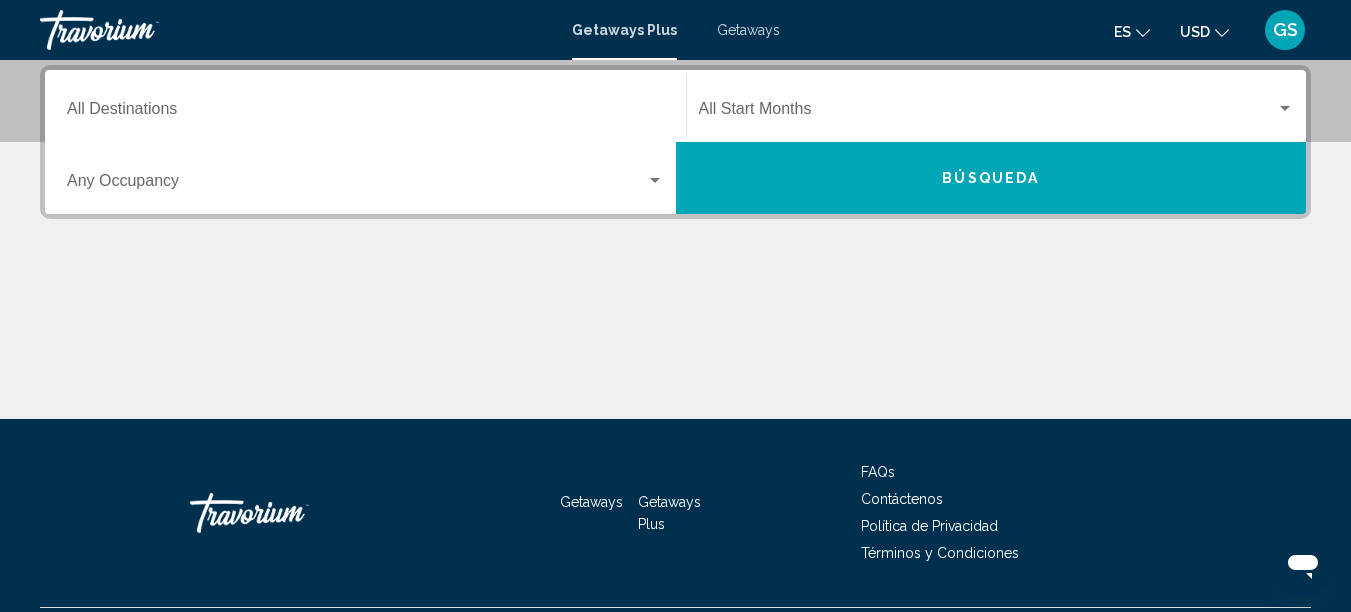 click on "Destination All Destinations Start Month All Start Months Occupancy Any Occupancy Búsqueda" at bounding box center (675, 242) 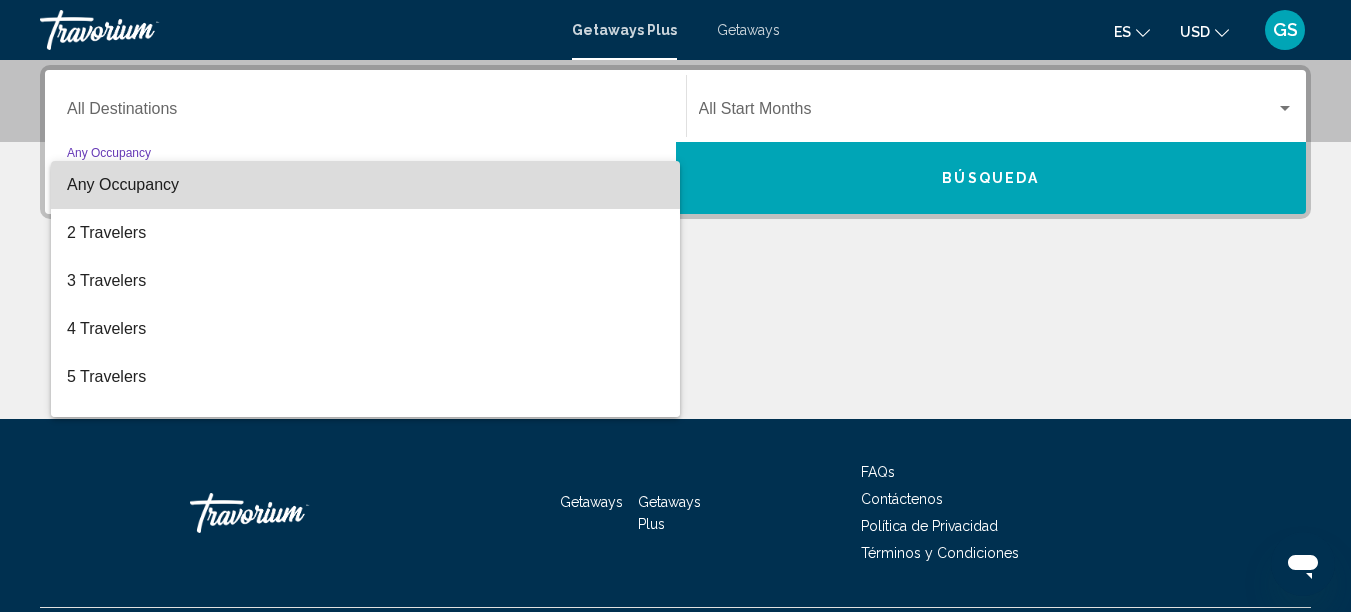 click on "Any Occupancy" at bounding box center (365, 185) 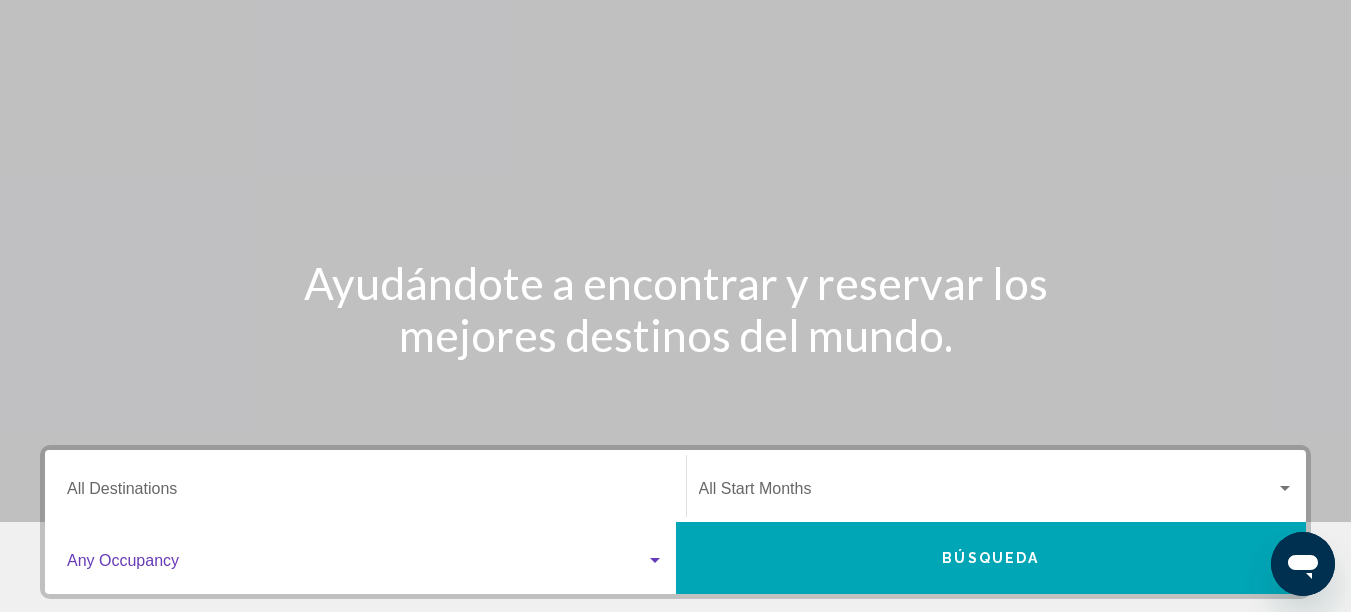 scroll, scrollTop: 0, scrollLeft: 0, axis: both 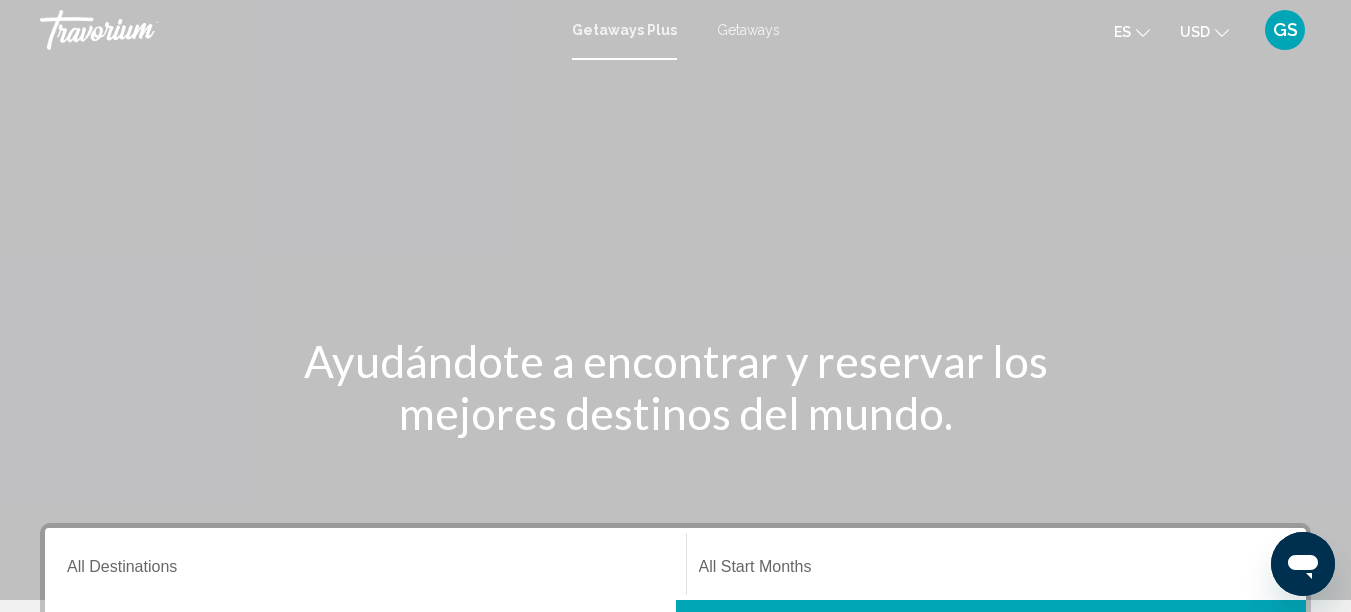 click on "Getaways" at bounding box center [748, 30] 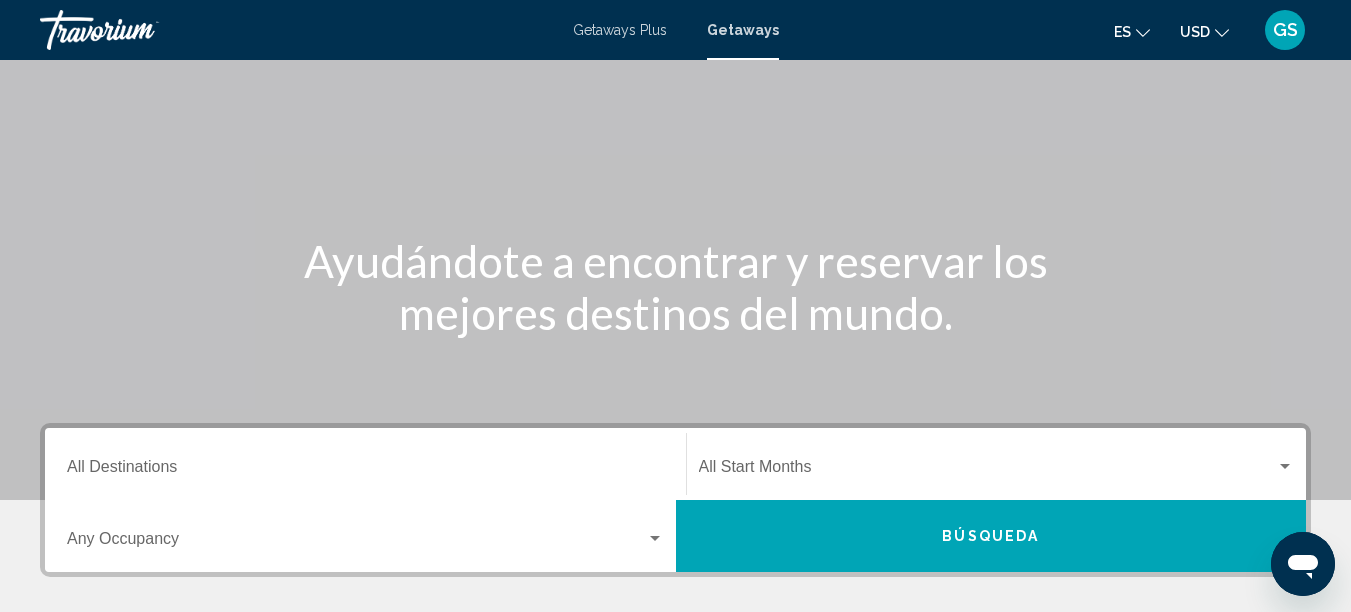 scroll, scrollTop: 0, scrollLeft: 0, axis: both 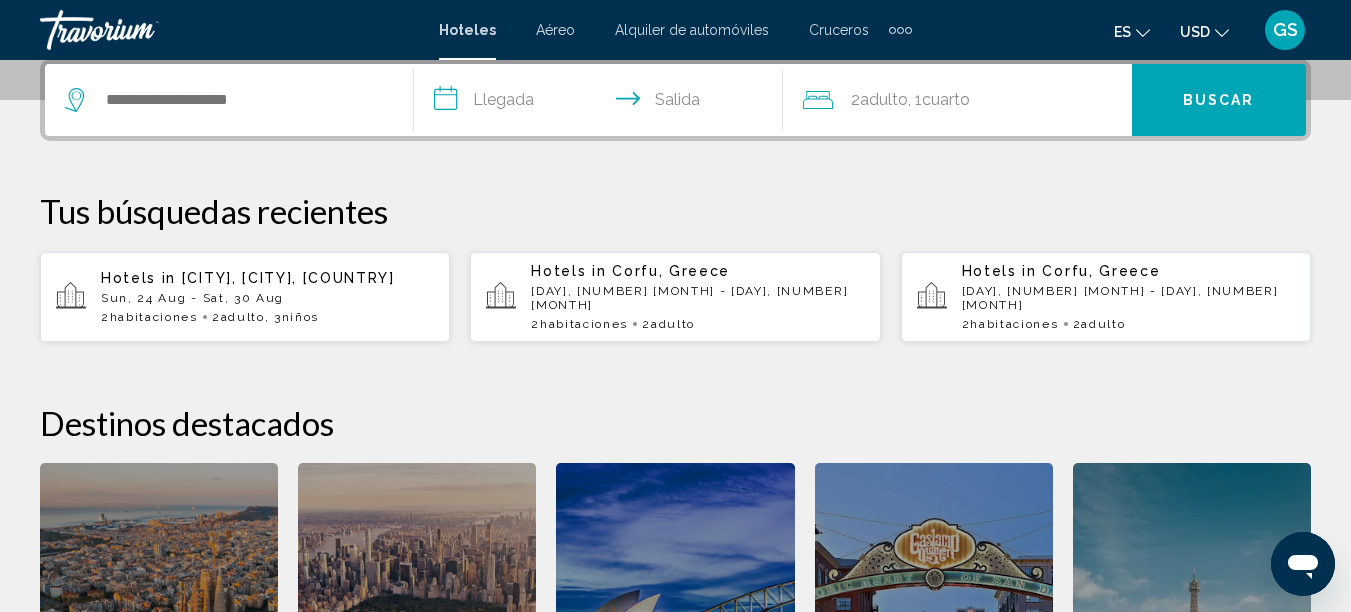 click 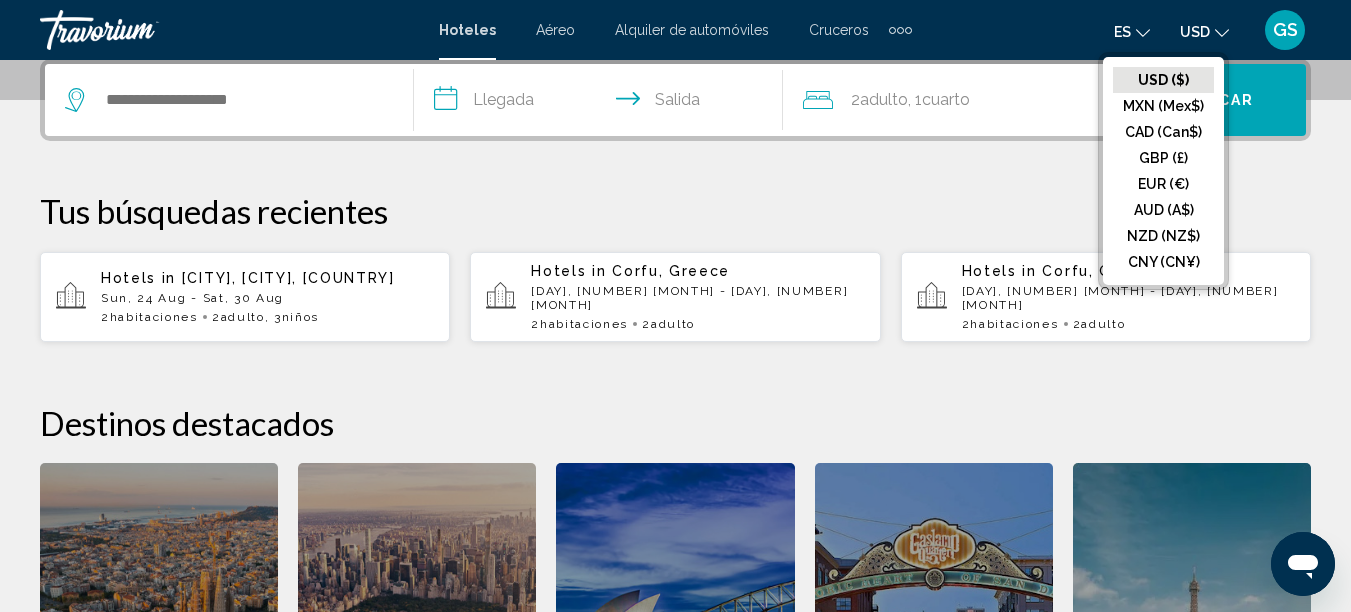 click on "EUR (€)" 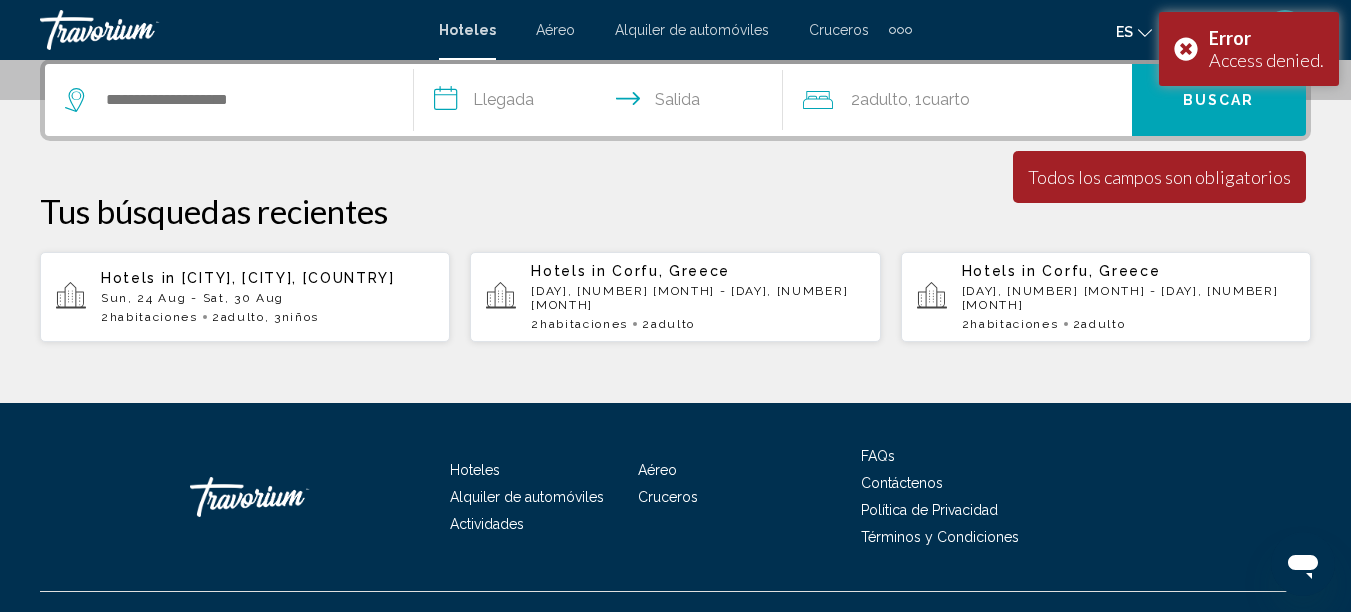 click 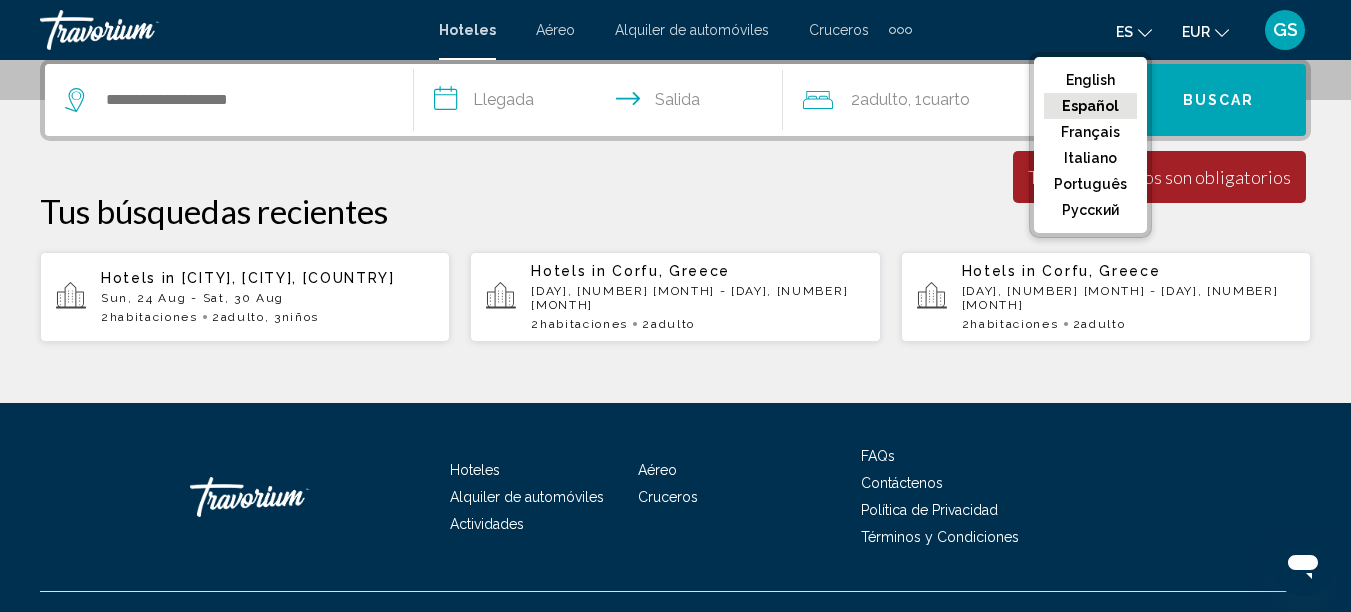 click on "Español" 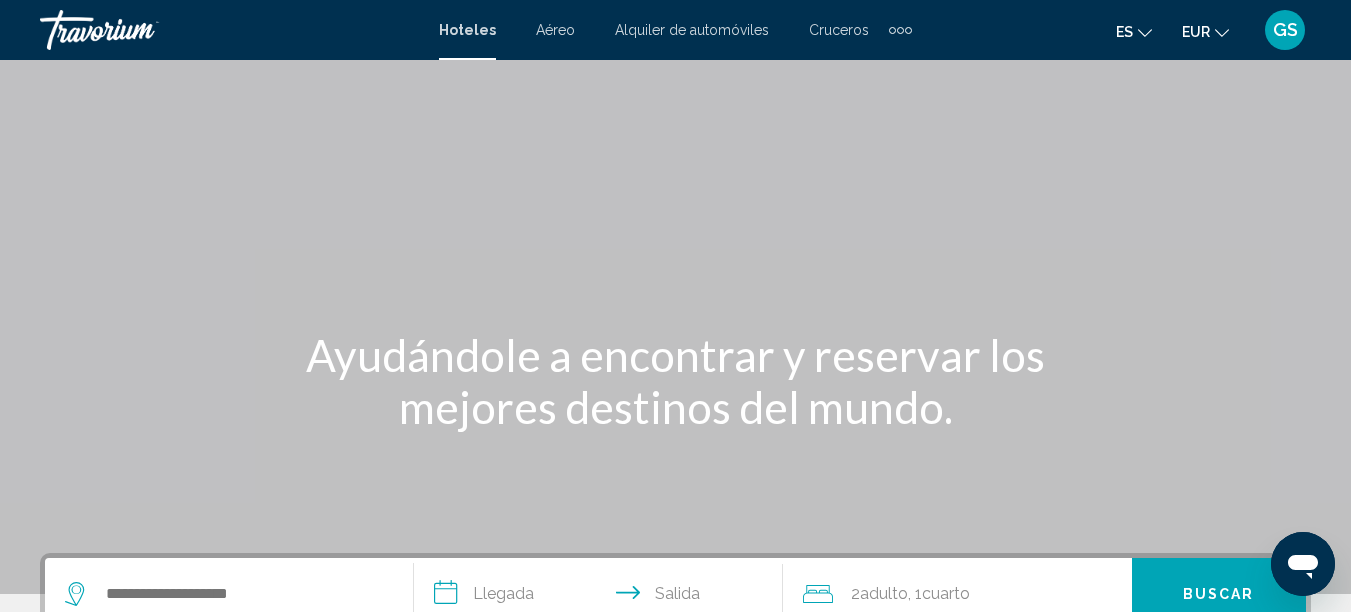 scroll, scrollTop: 0, scrollLeft: 0, axis: both 